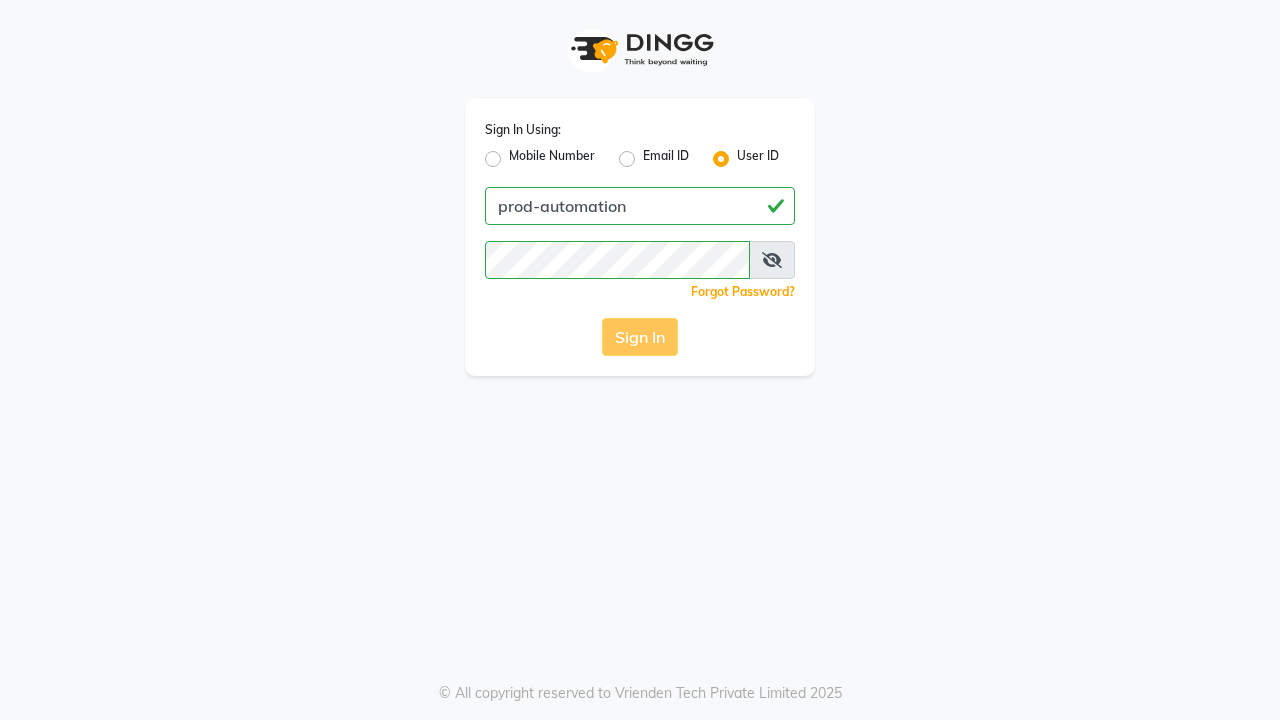 scroll, scrollTop: 0, scrollLeft: 0, axis: both 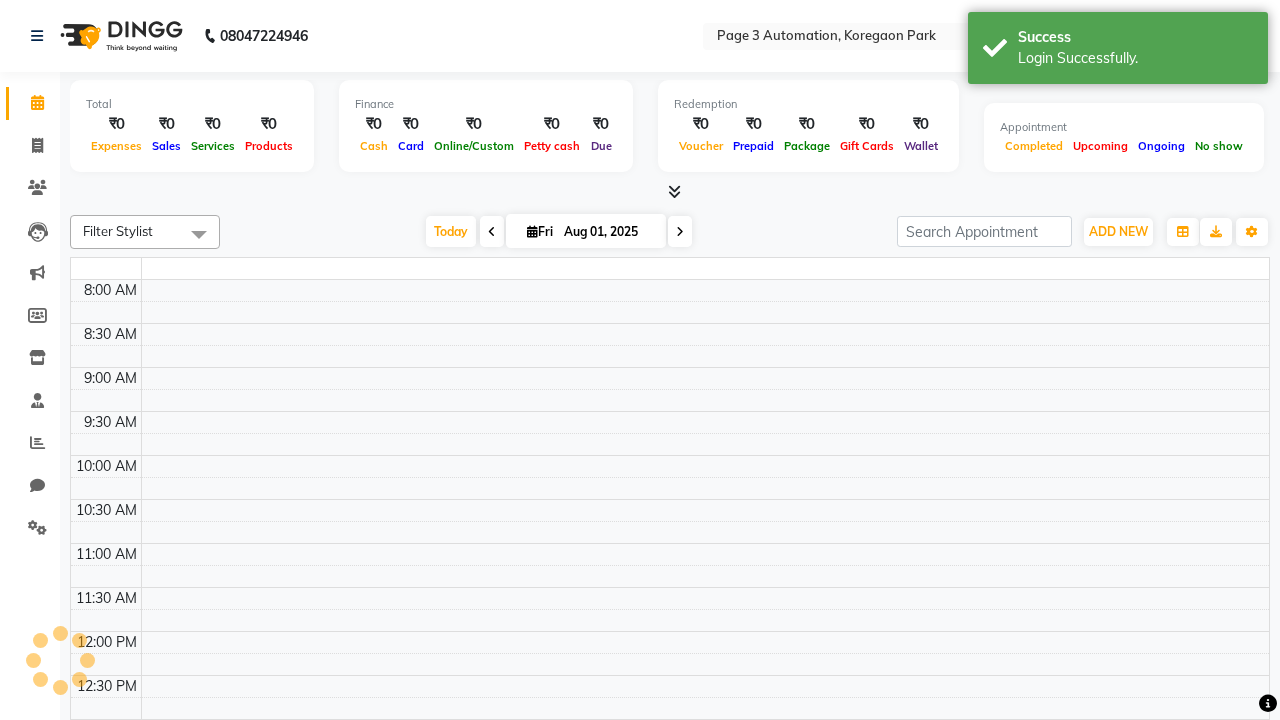 select on "en" 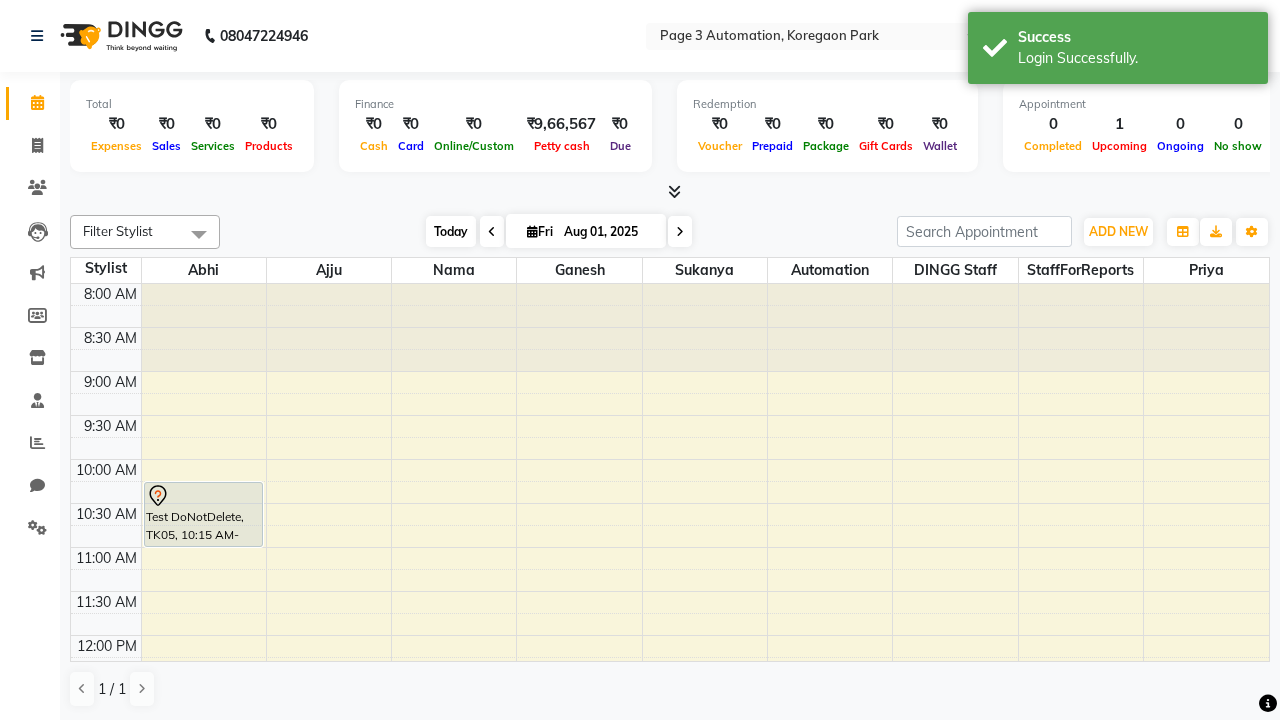 click on "Today" at bounding box center (451, 231) 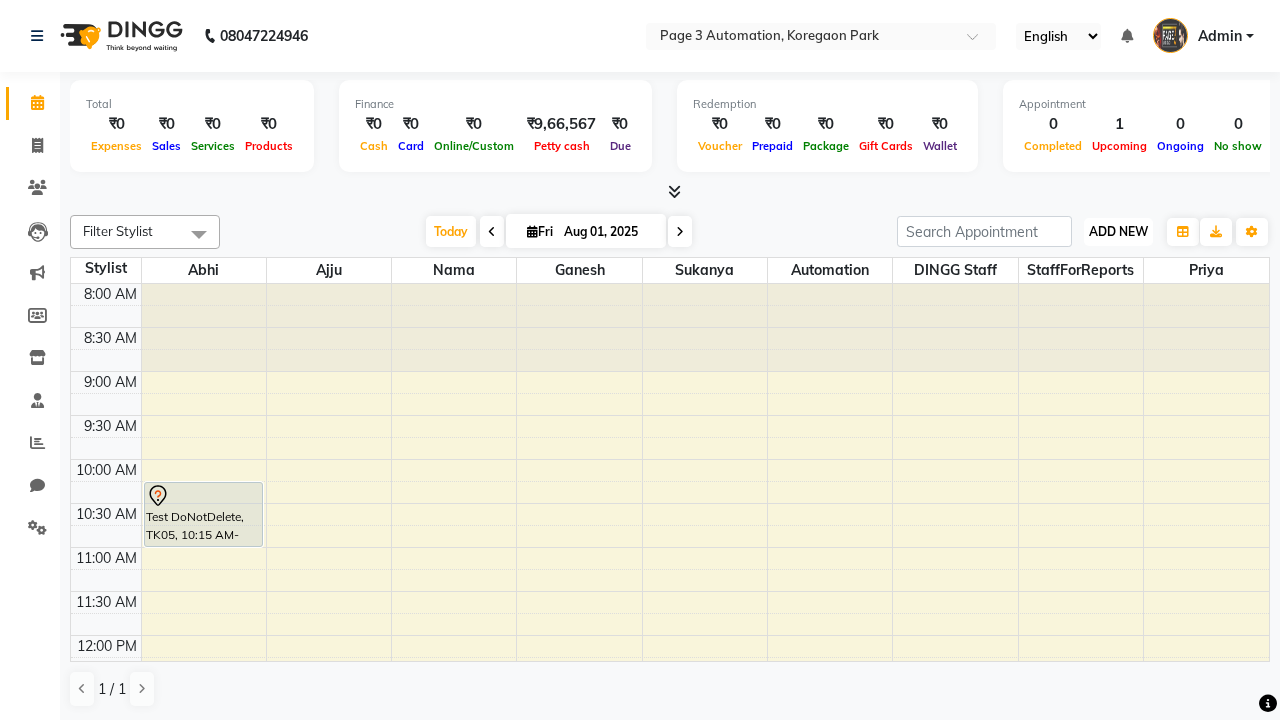 click on "ADD NEW" at bounding box center (1118, 231) 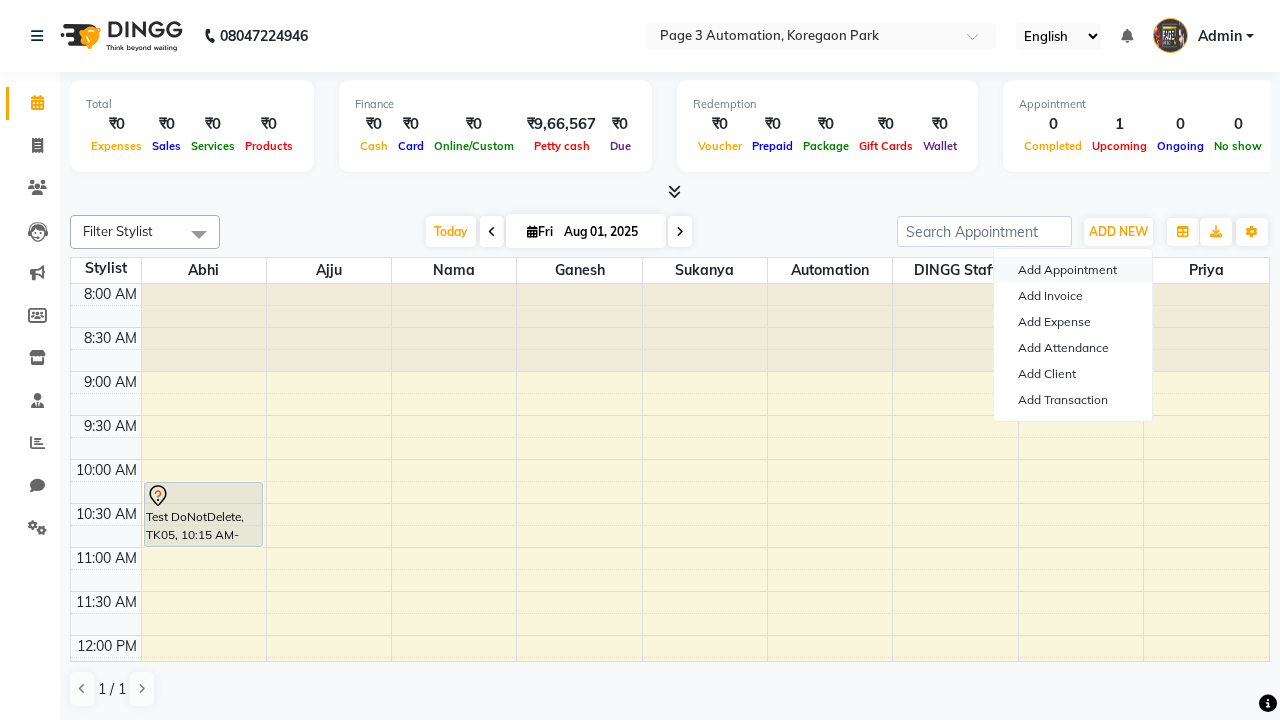 click on "Add Appointment" at bounding box center (1073, 270) 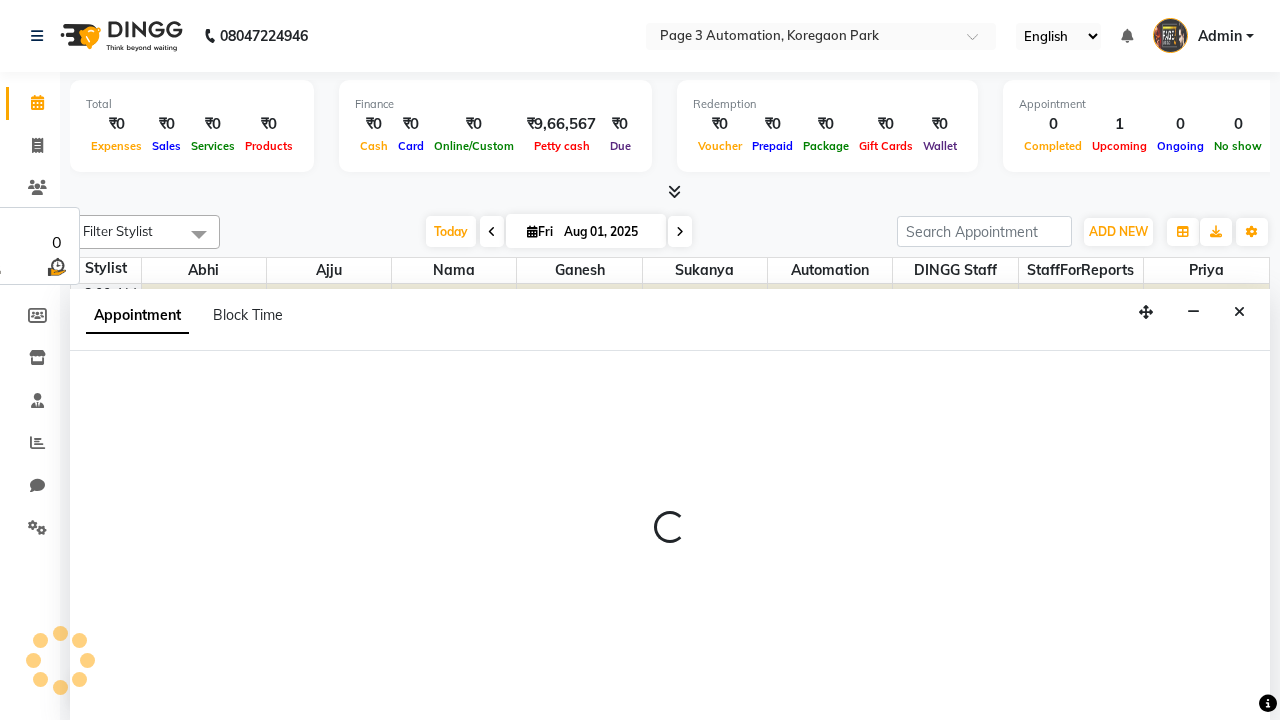 select on "tentative" 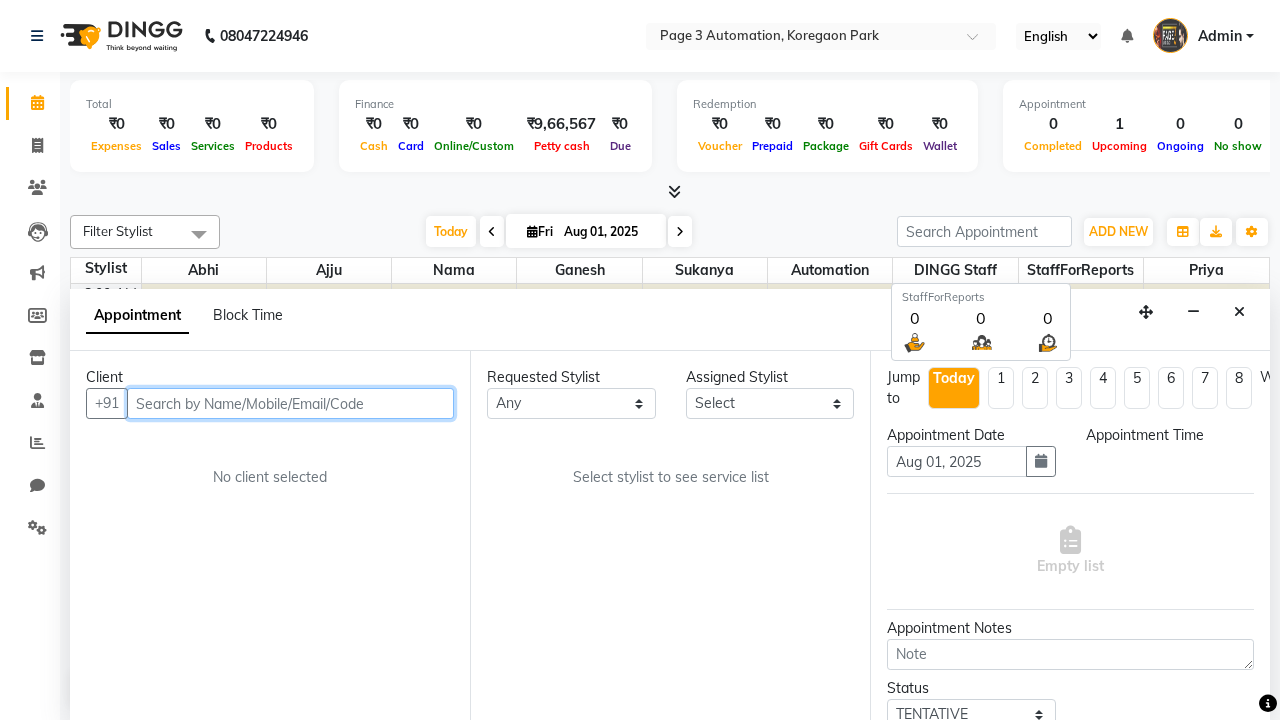 select on "540" 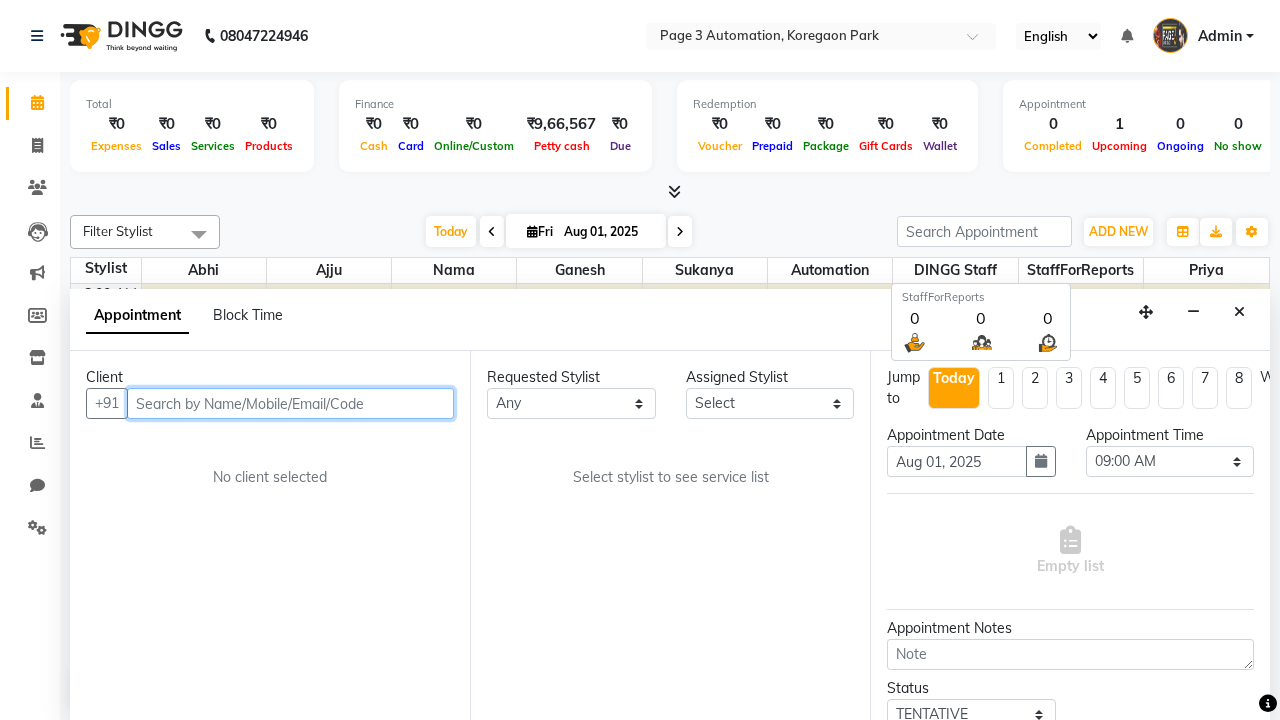 type on "8192346578" 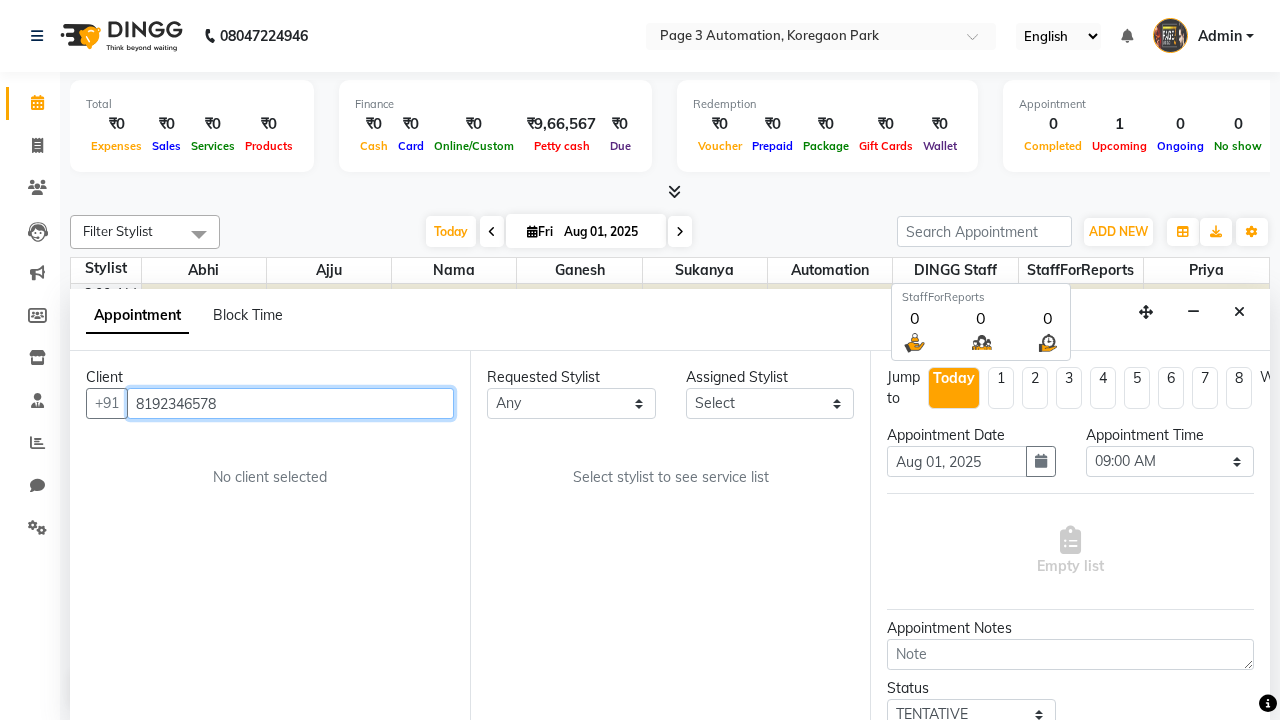 scroll, scrollTop: 1, scrollLeft: 0, axis: vertical 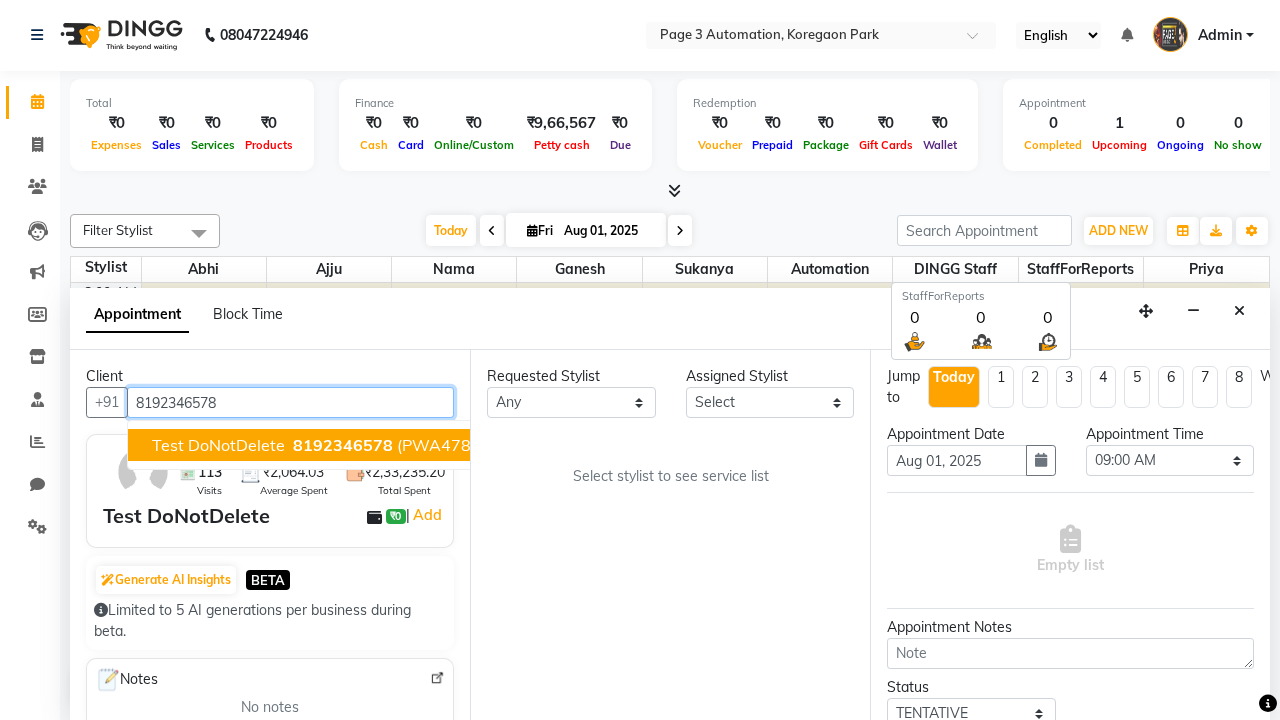 click on "8192346578" at bounding box center [343, 445] 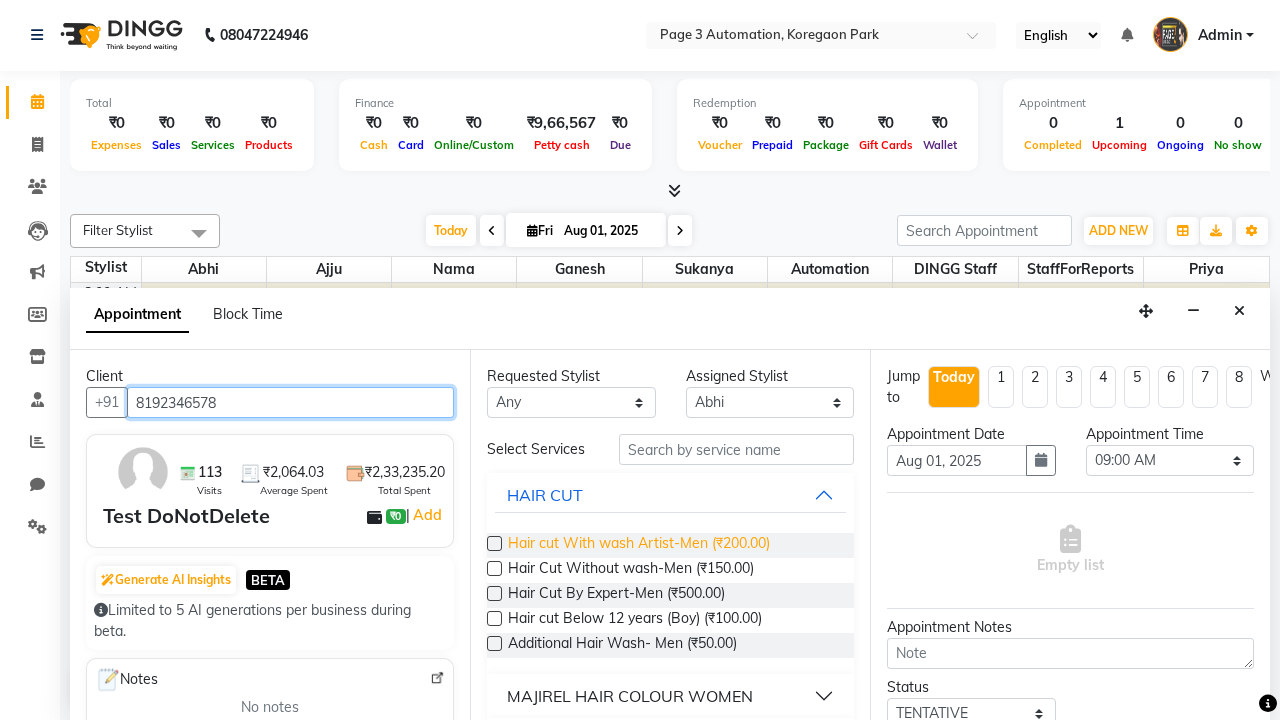 type on "8192346578" 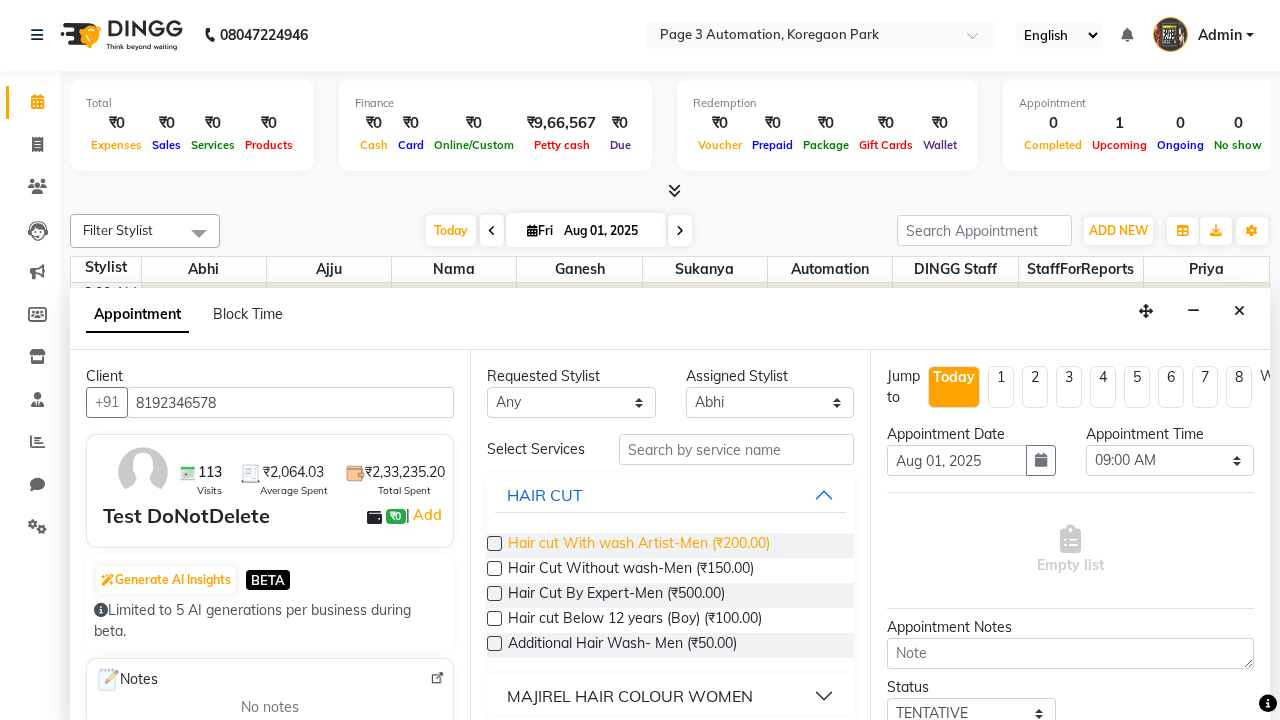 click on "Hair cut With wash Artist-Men (₹200.00)" at bounding box center [639, 545] 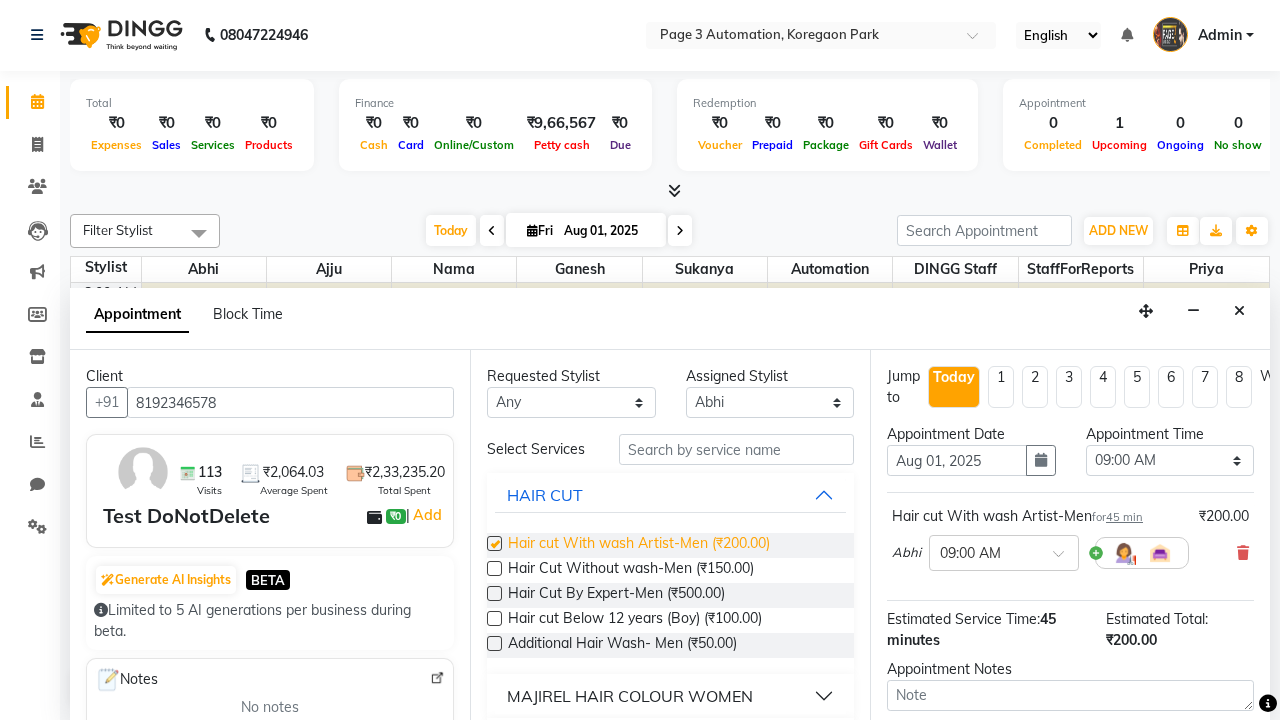 checkbox on "false" 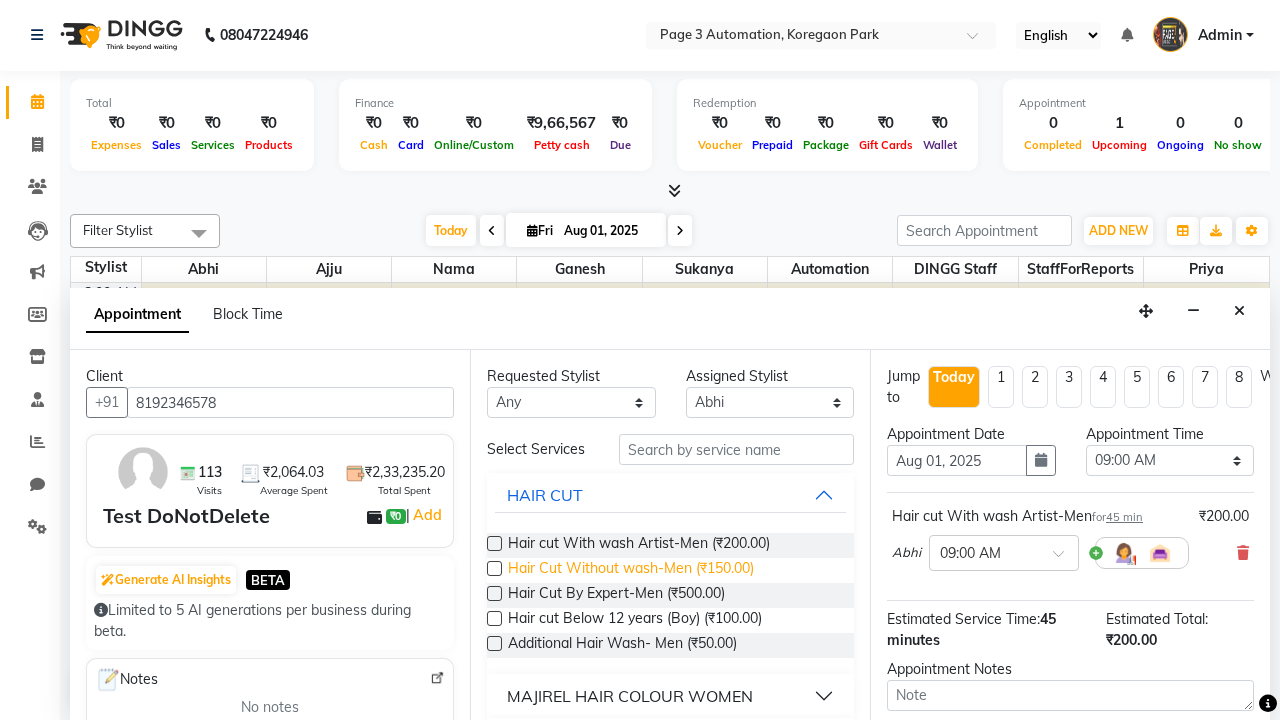 click on "Hair Cut Without wash-Men (₹150.00)" at bounding box center [631, 570] 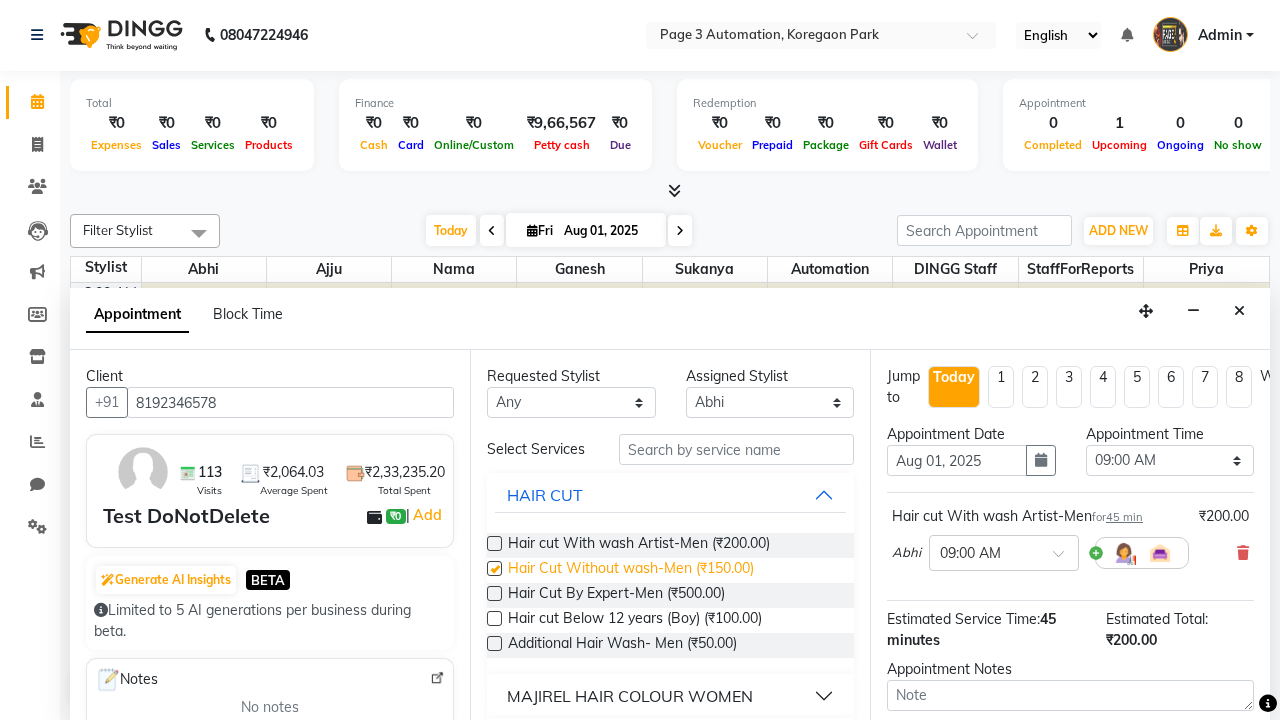 checkbox on "true" 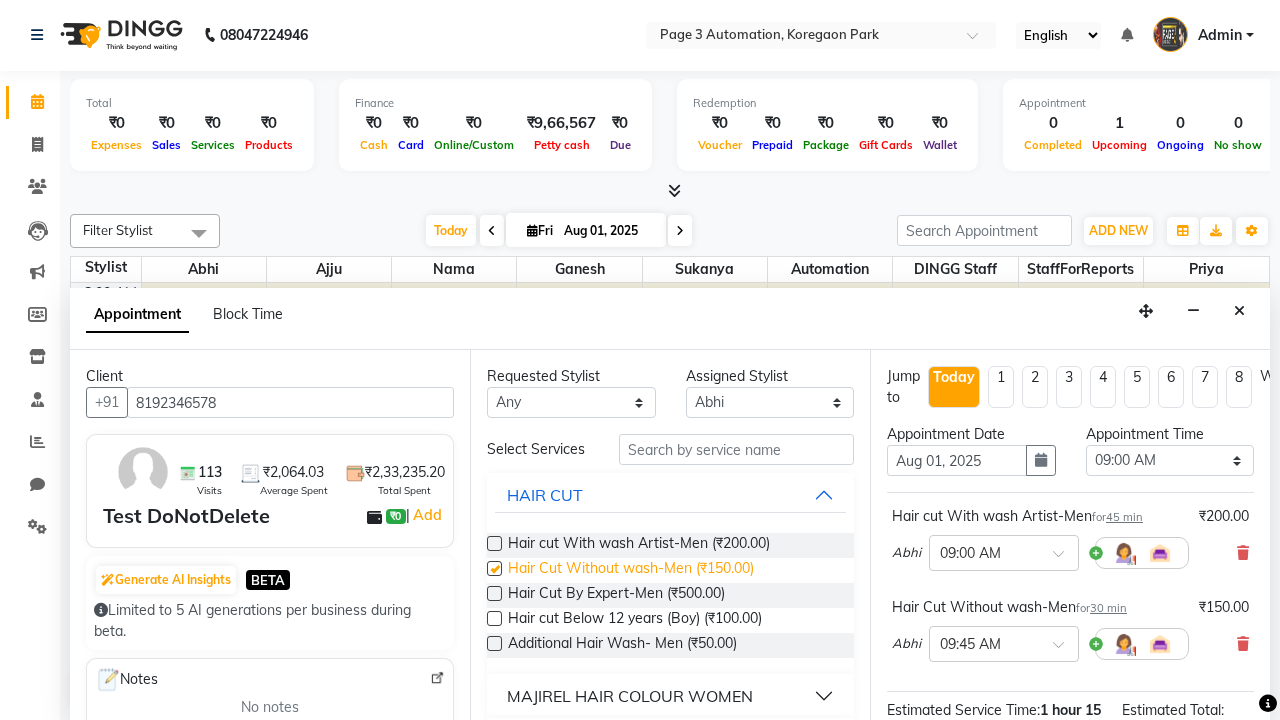 select on "945" 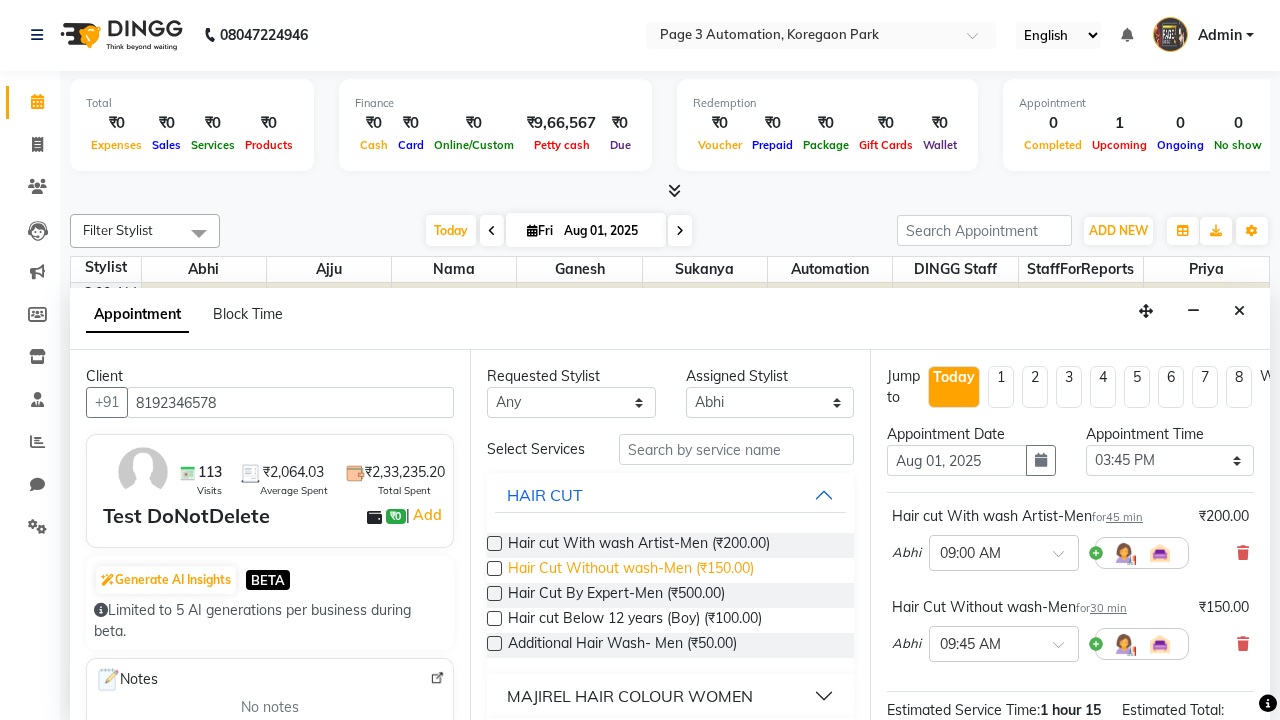 checkbox on "false" 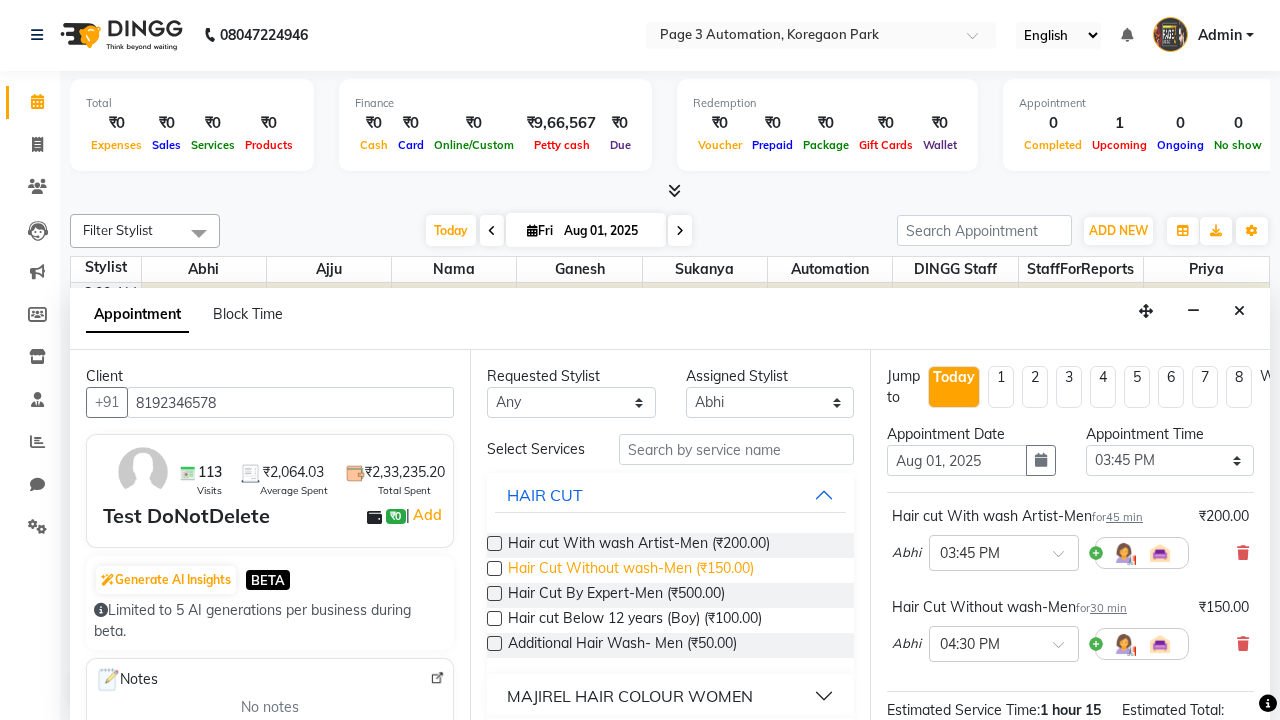 scroll, scrollTop: 252, scrollLeft: 0, axis: vertical 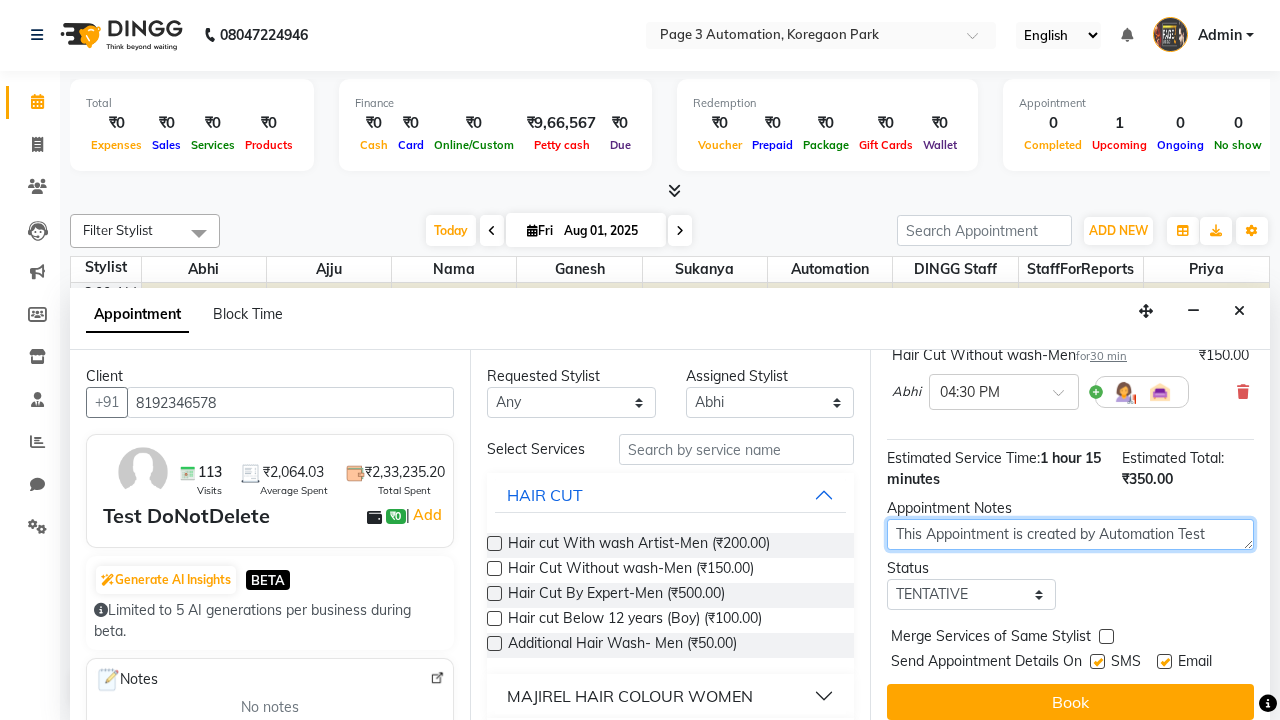 type on "This Appointment is created by Automation Test" 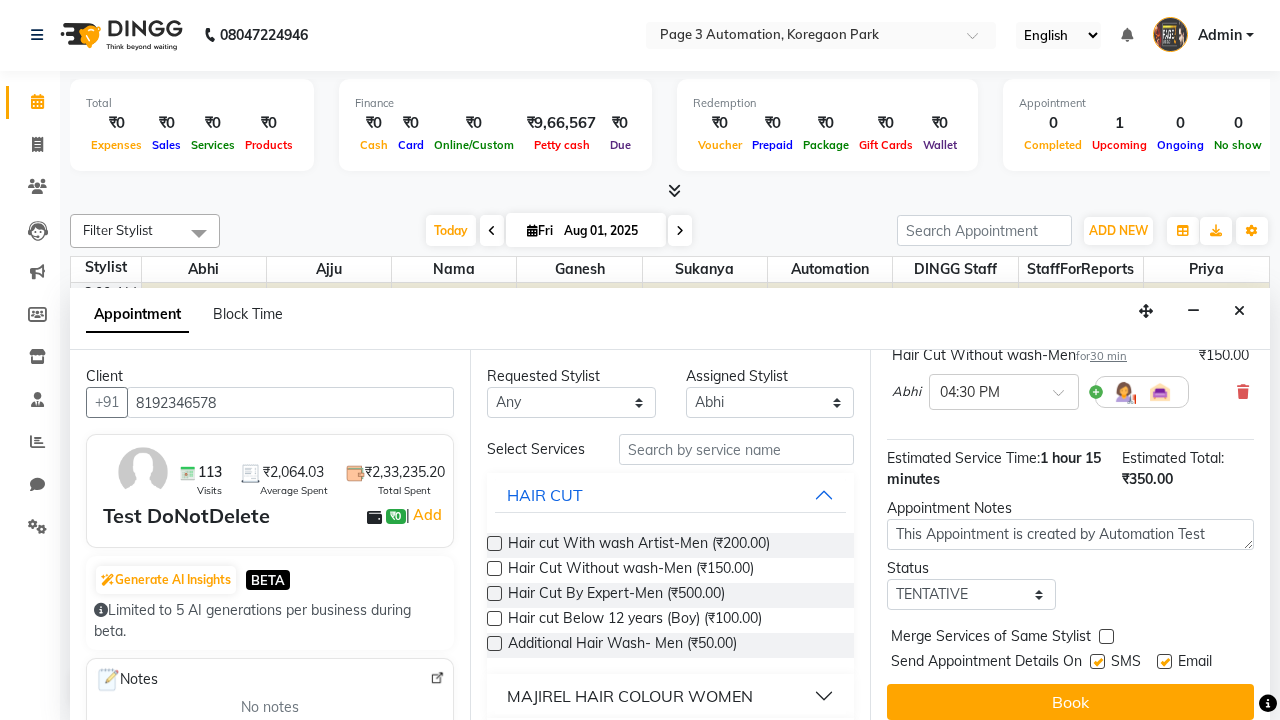 click at bounding box center [1097, 661] 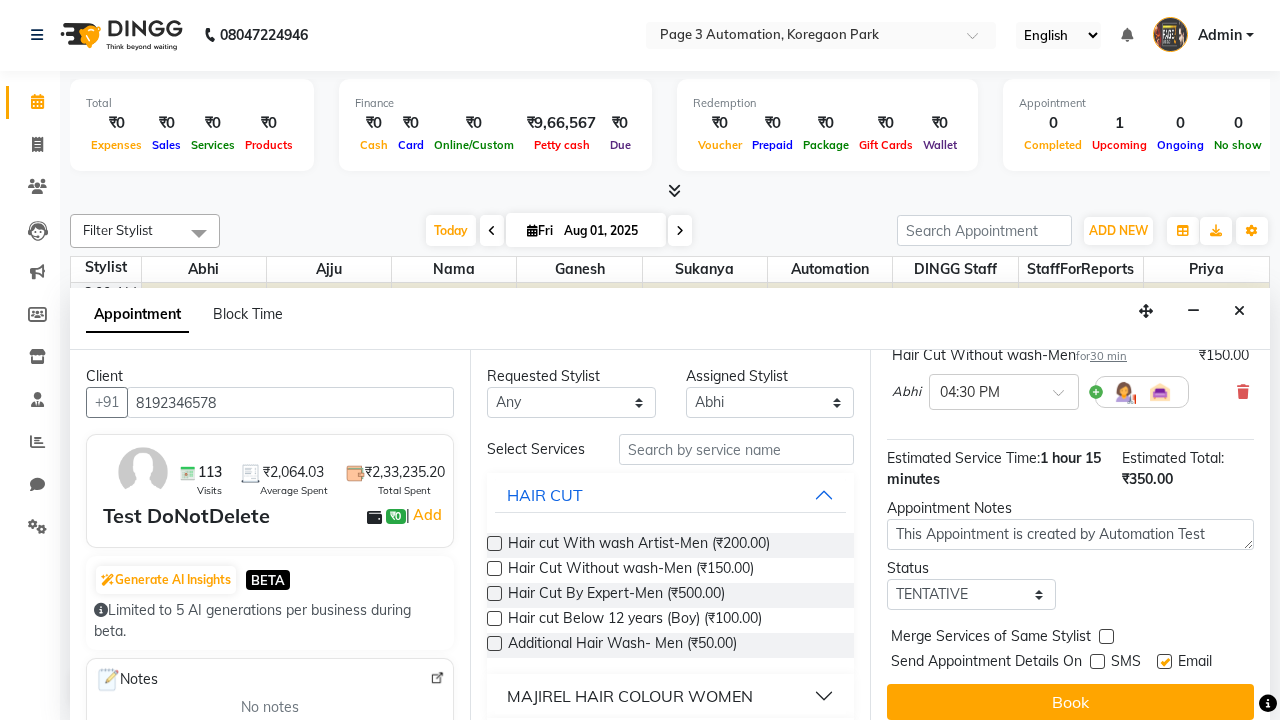 click at bounding box center (1164, 661) 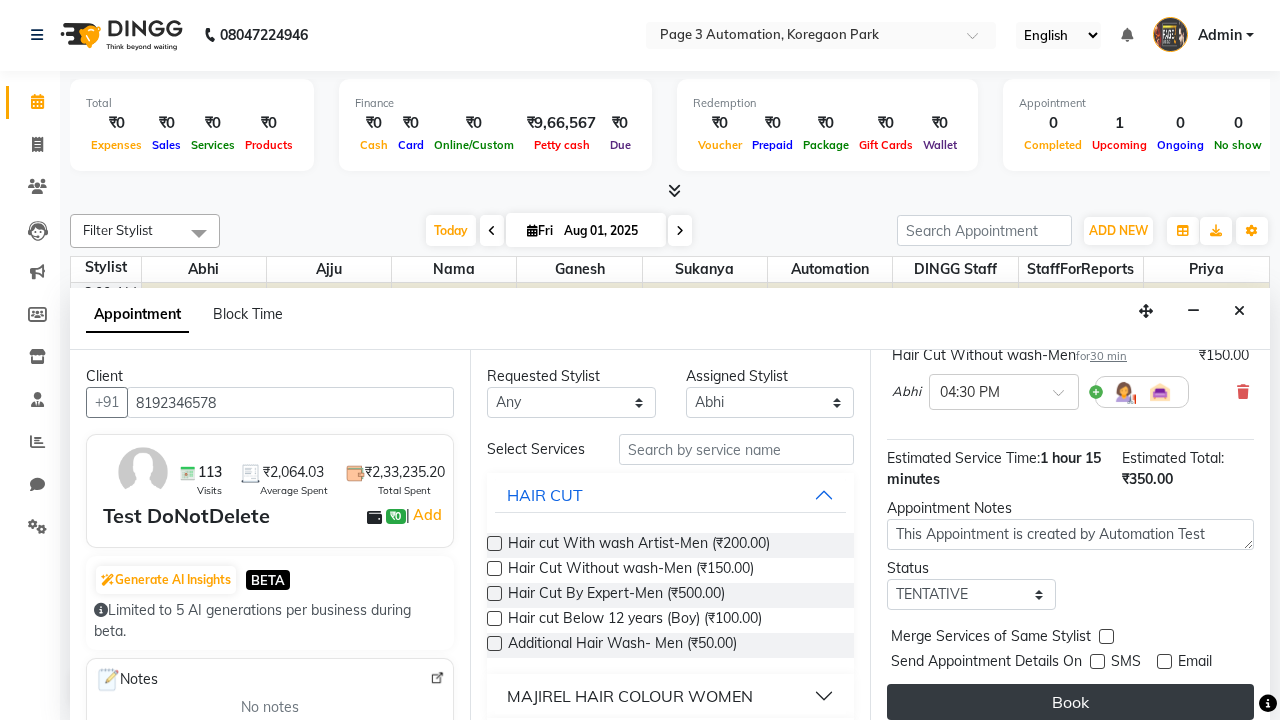 click on "Book" at bounding box center [1070, 702] 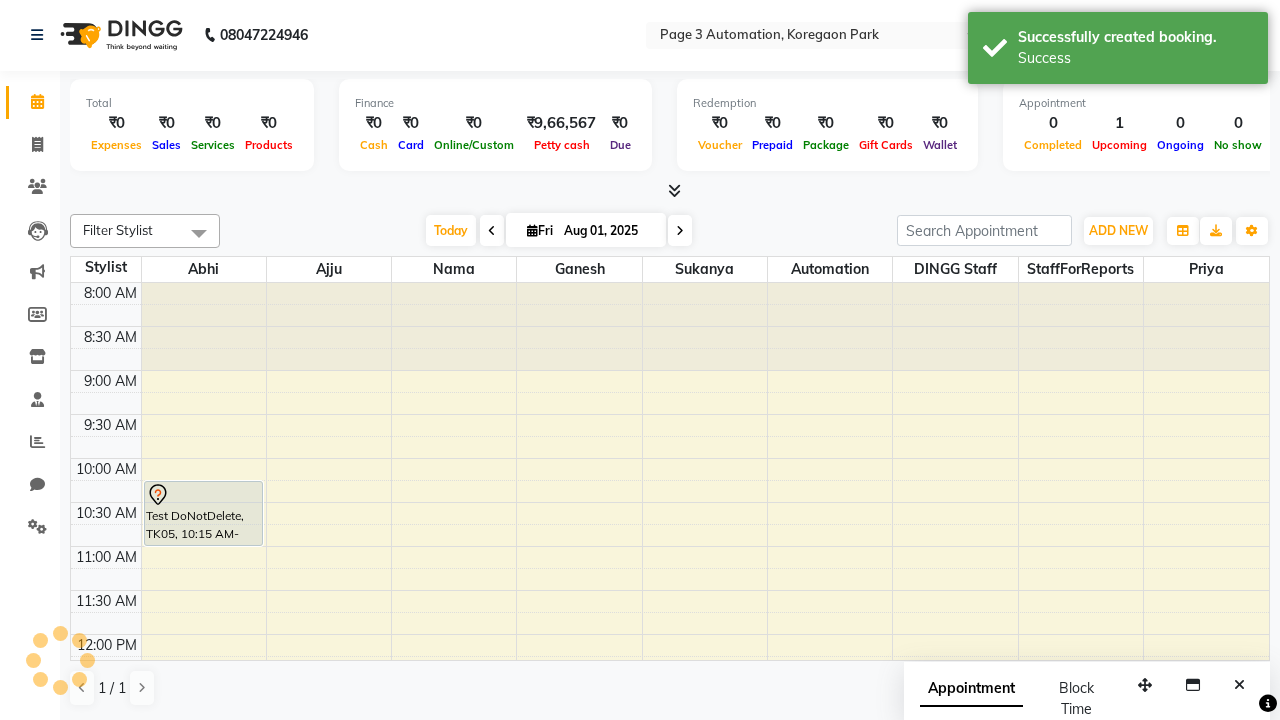 scroll, scrollTop: 0, scrollLeft: 0, axis: both 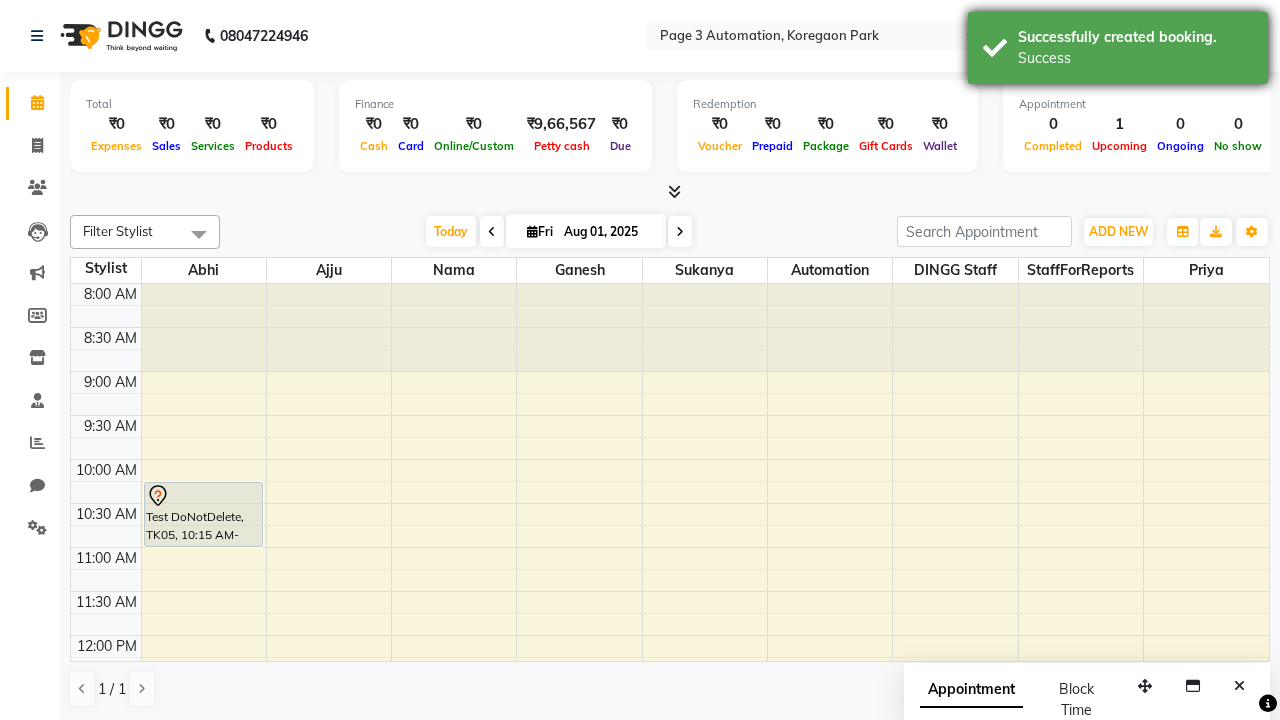 click on "Success" at bounding box center [1135, 58] 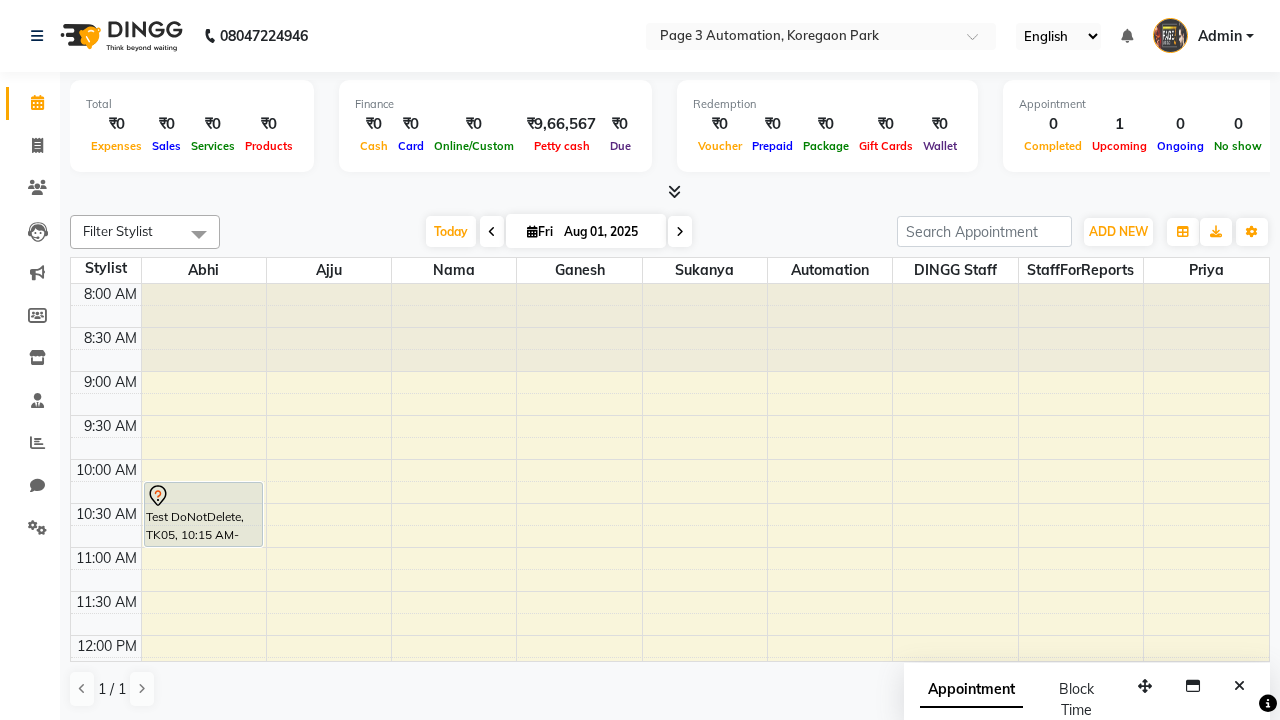 click at bounding box center [199, 234] 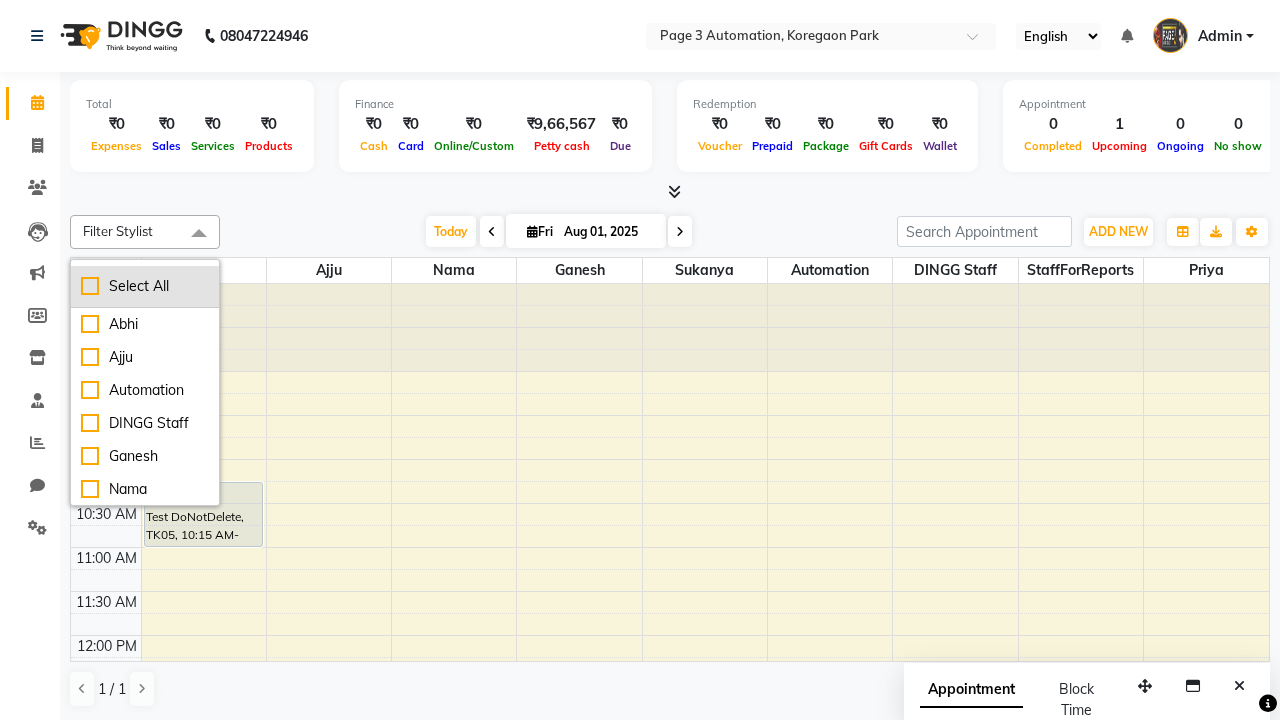 click on "Select All" at bounding box center [145, 286] 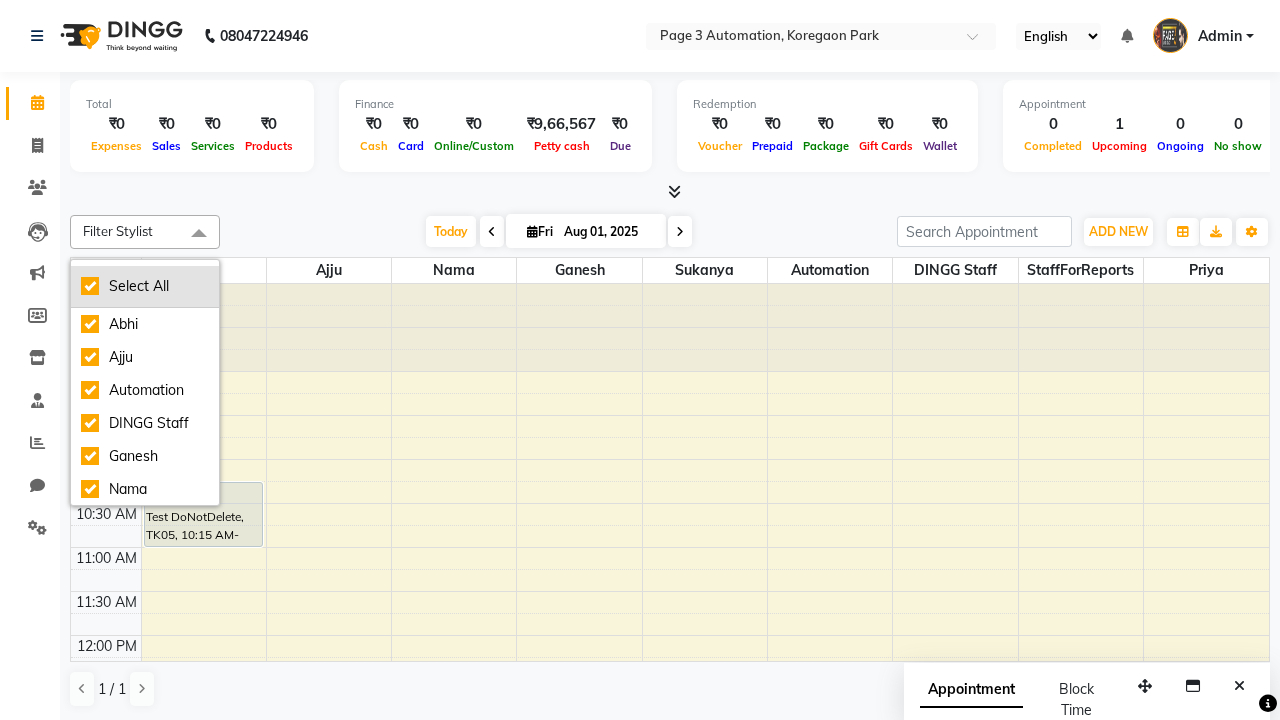 checkbox on "true" 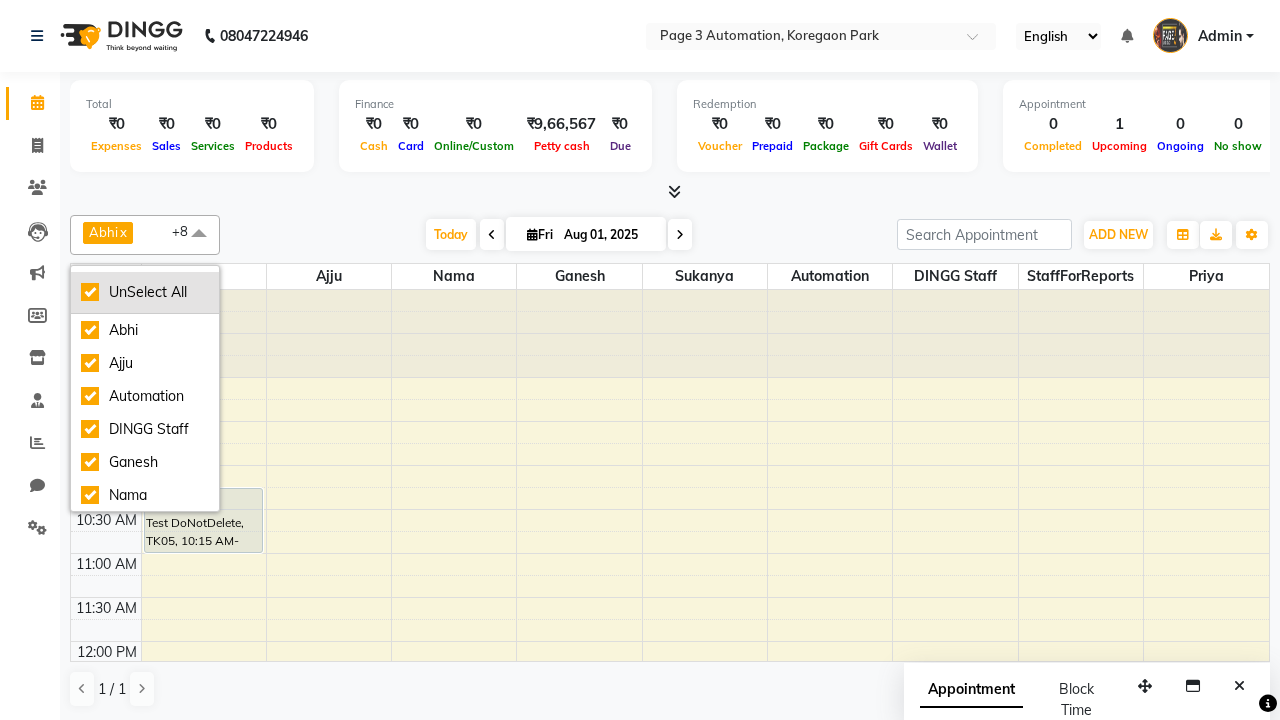 click on "UnSelect All" at bounding box center (145, 292) 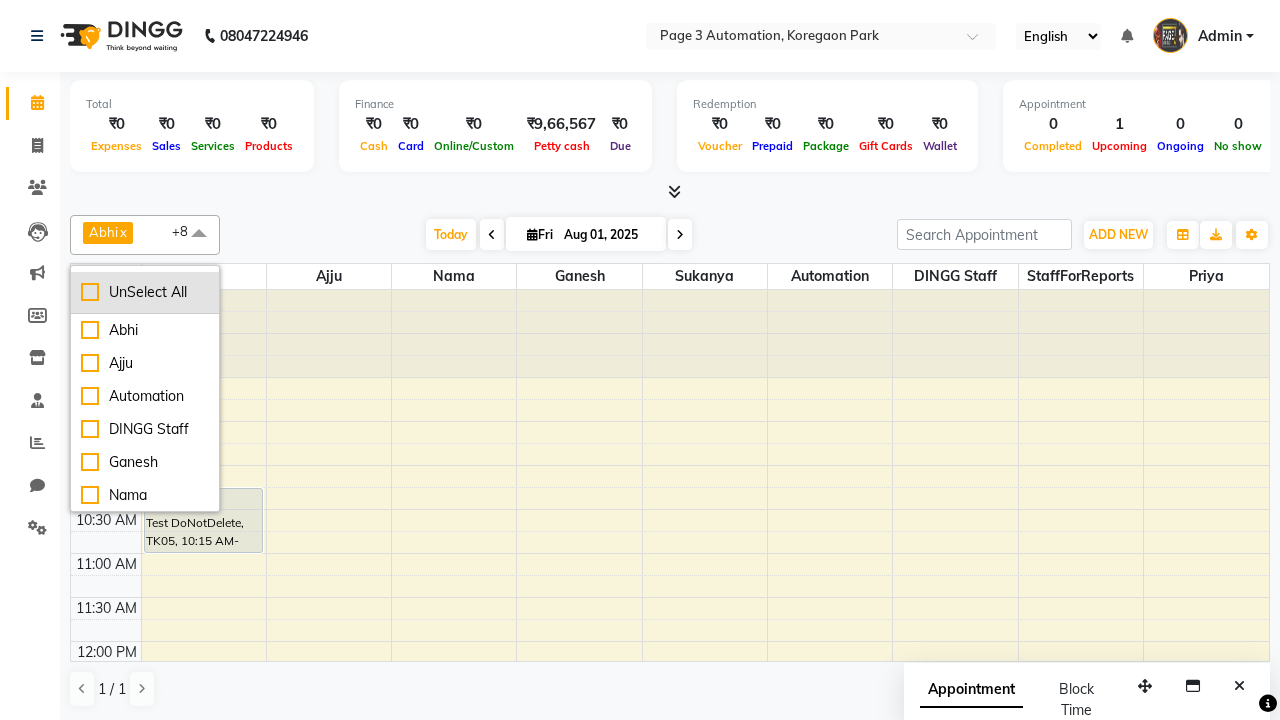 checkbox on "false" 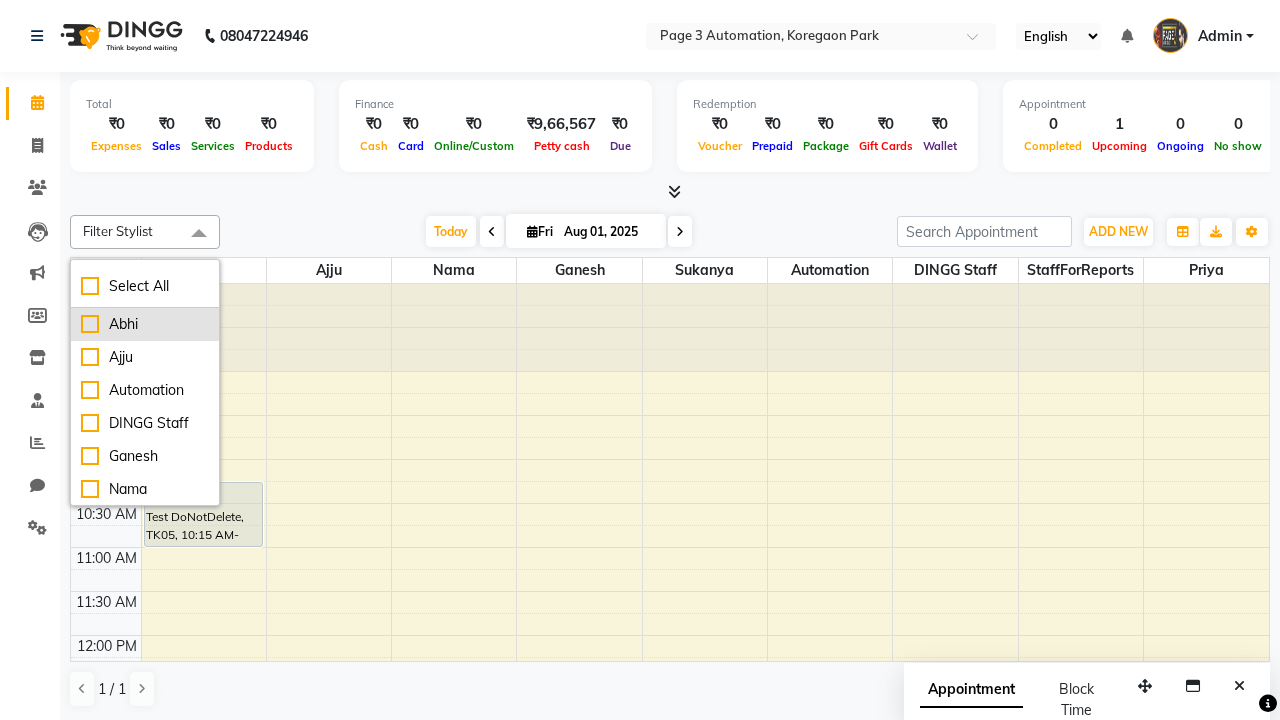 click on "Abhi" at bounding box center (145, 324) 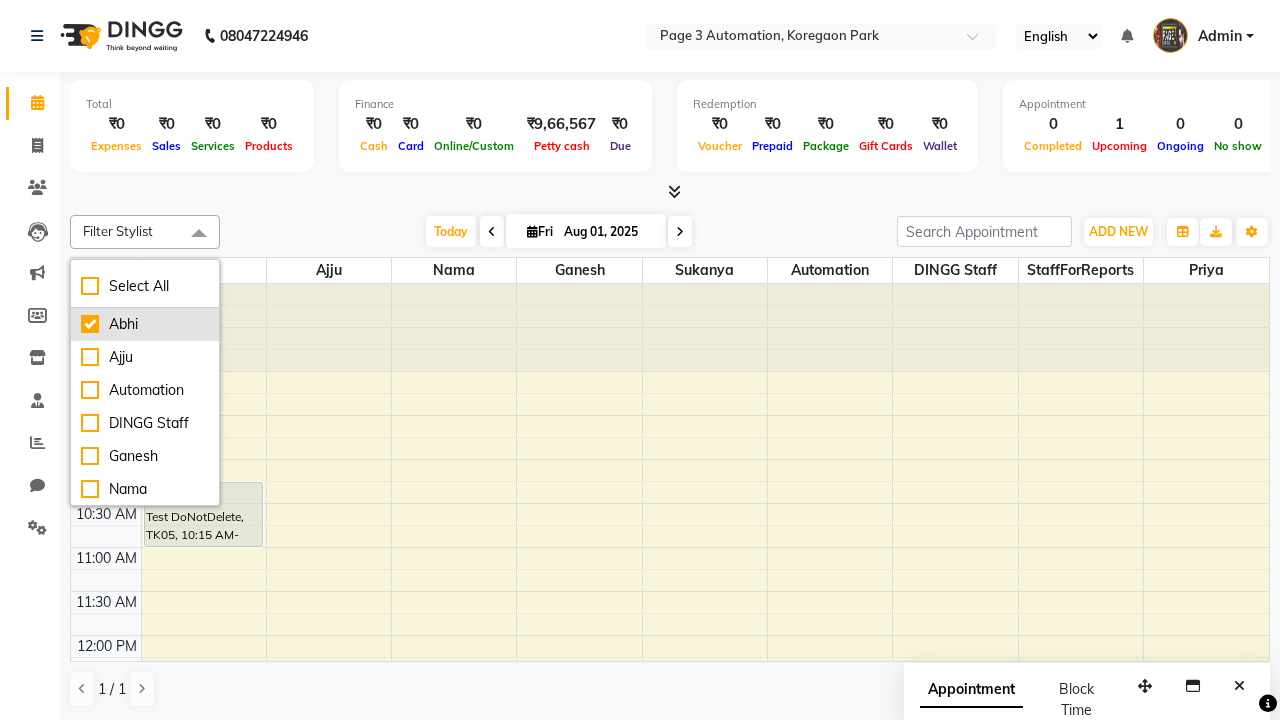checkbox on "true" 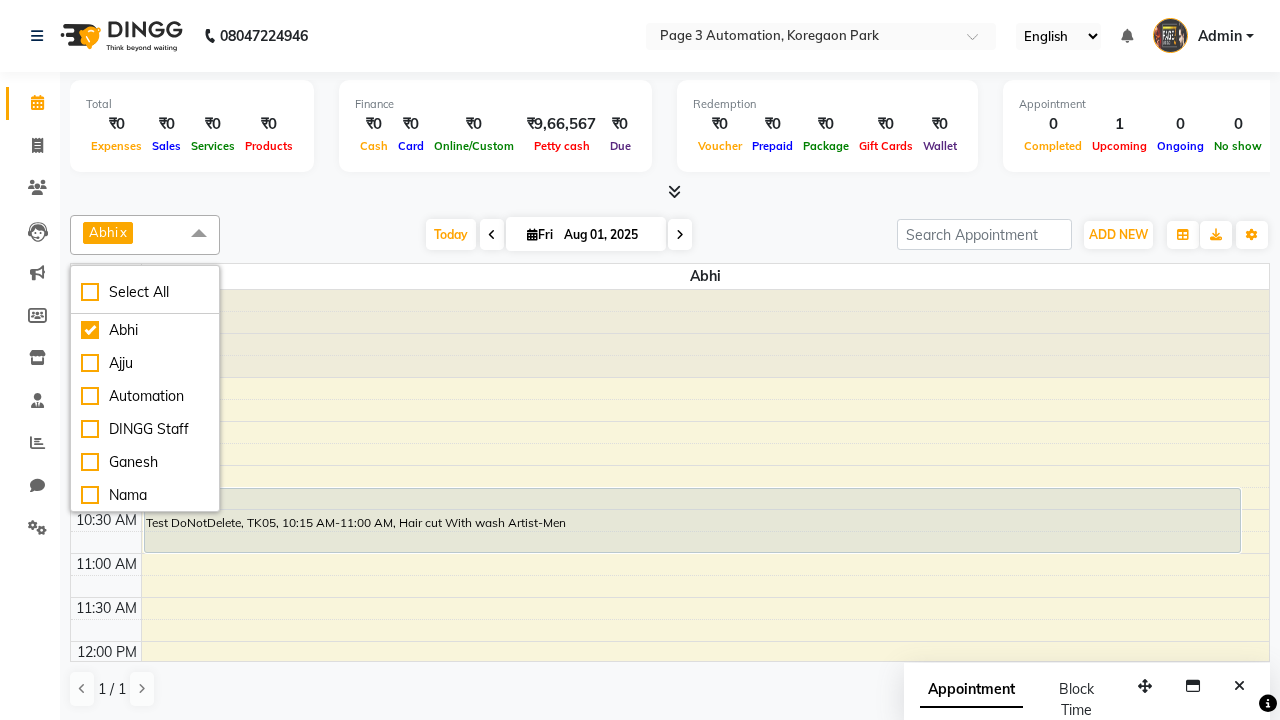 click at bounding box center (199, 234) 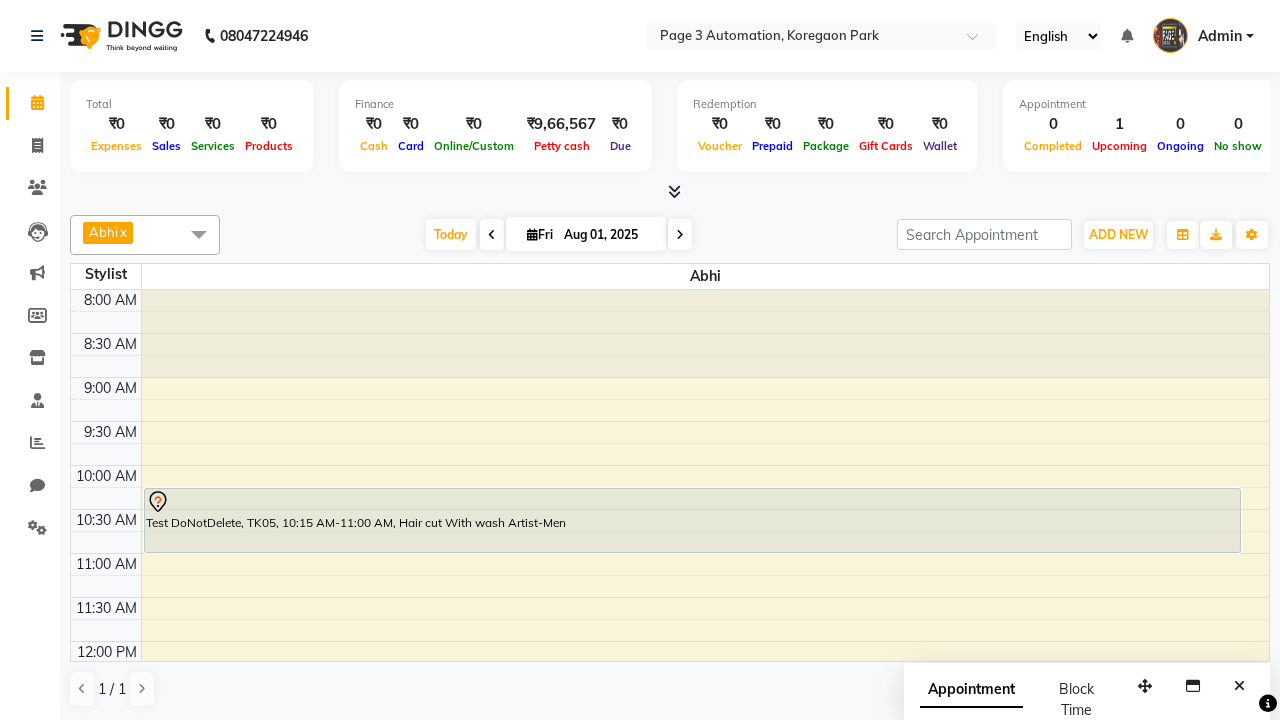 click on "Test DoNotDelete, TK08, [TIME]-[TIME], Hair cut With wash Artist-Men" at bounding box center [692, 1004] 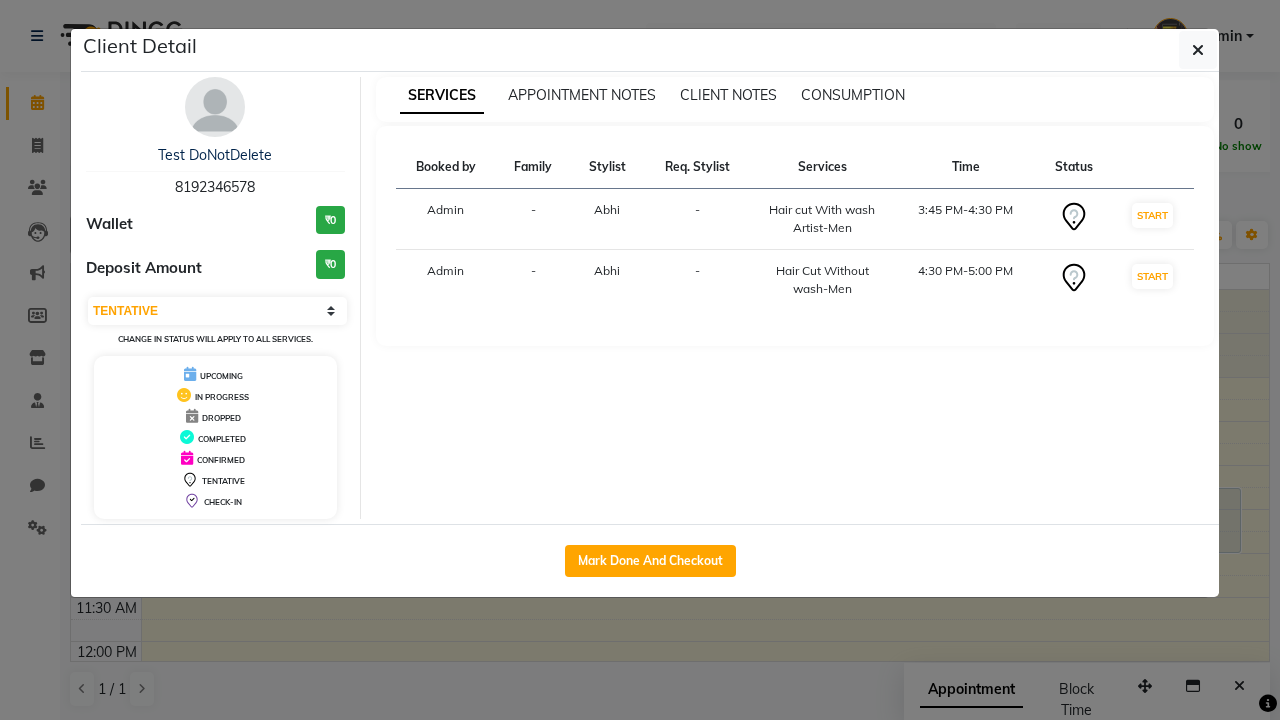 scroll, scrollTop: 529, scrollLeft: 0, axis: vertical 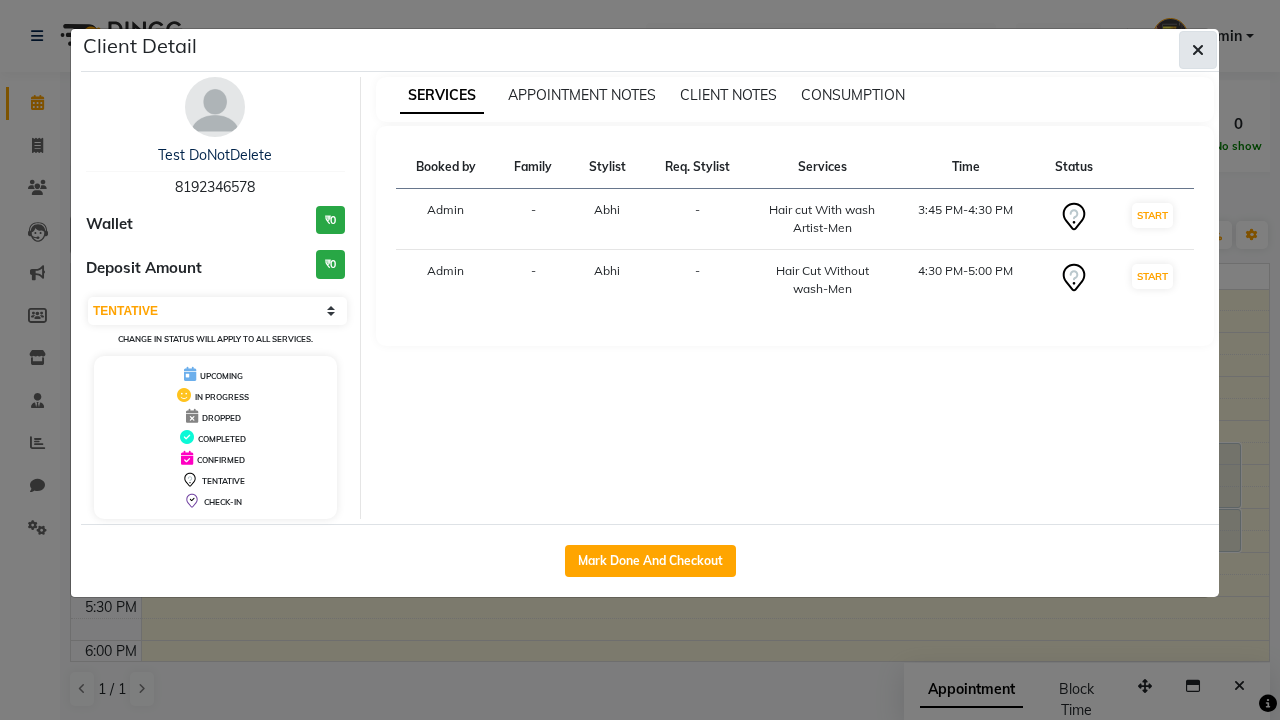 click 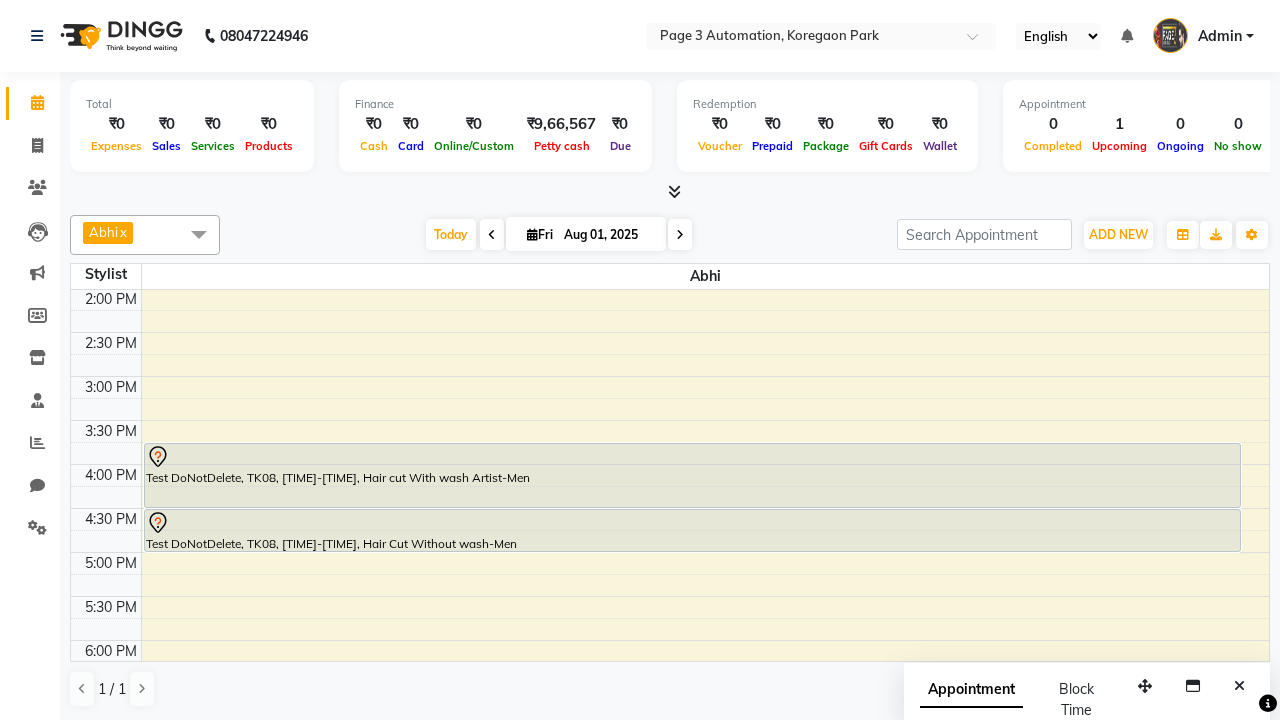 click at bounding box center (692, 523) 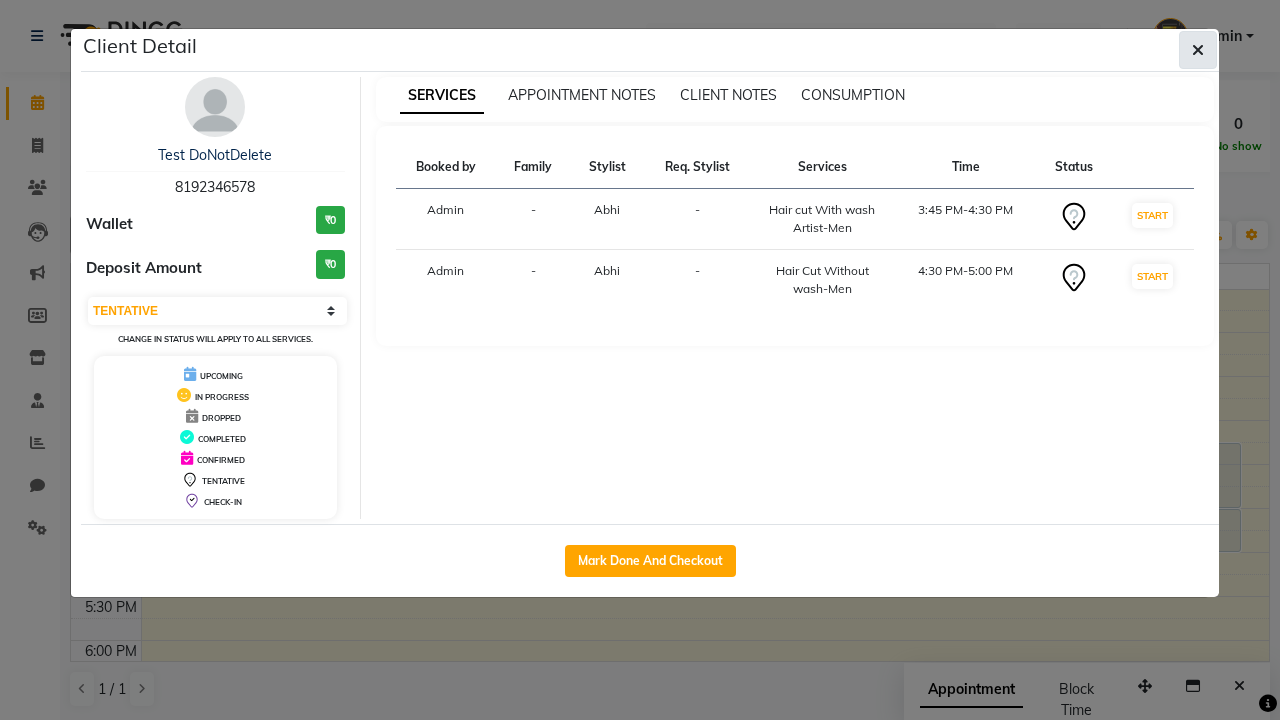 click 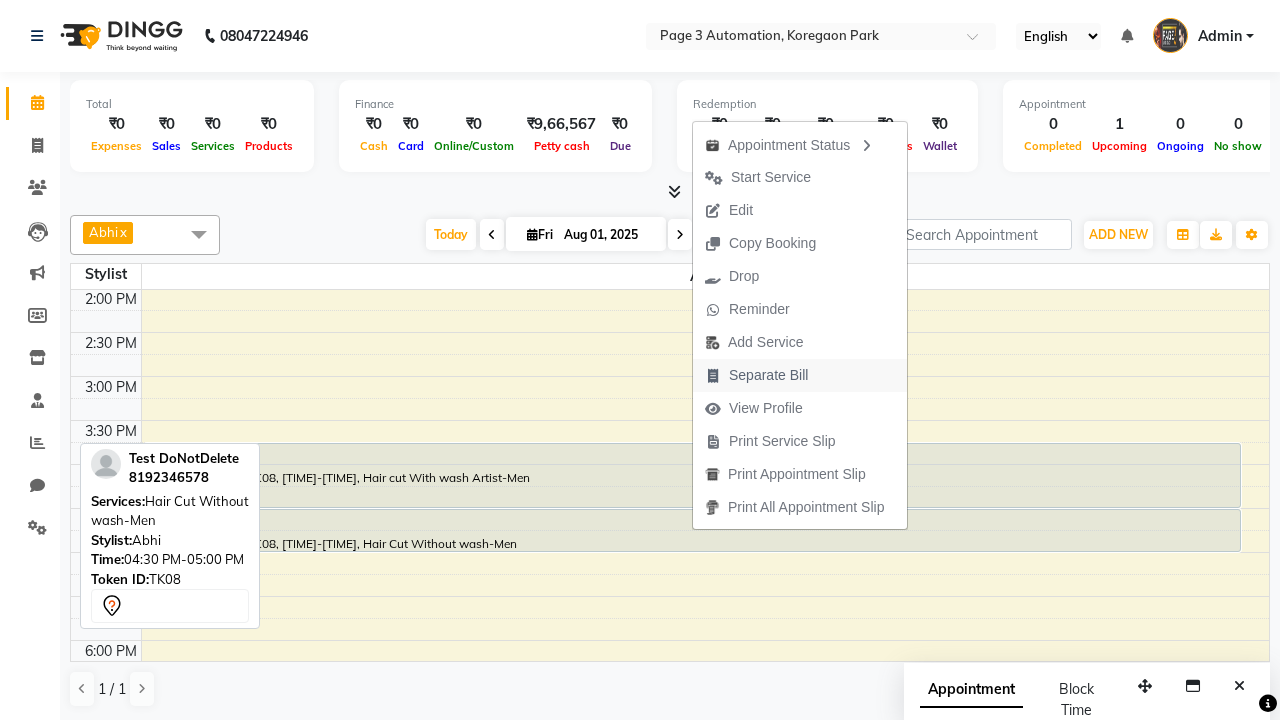 click on "Separate Bill" at bounding box center [768, 375] 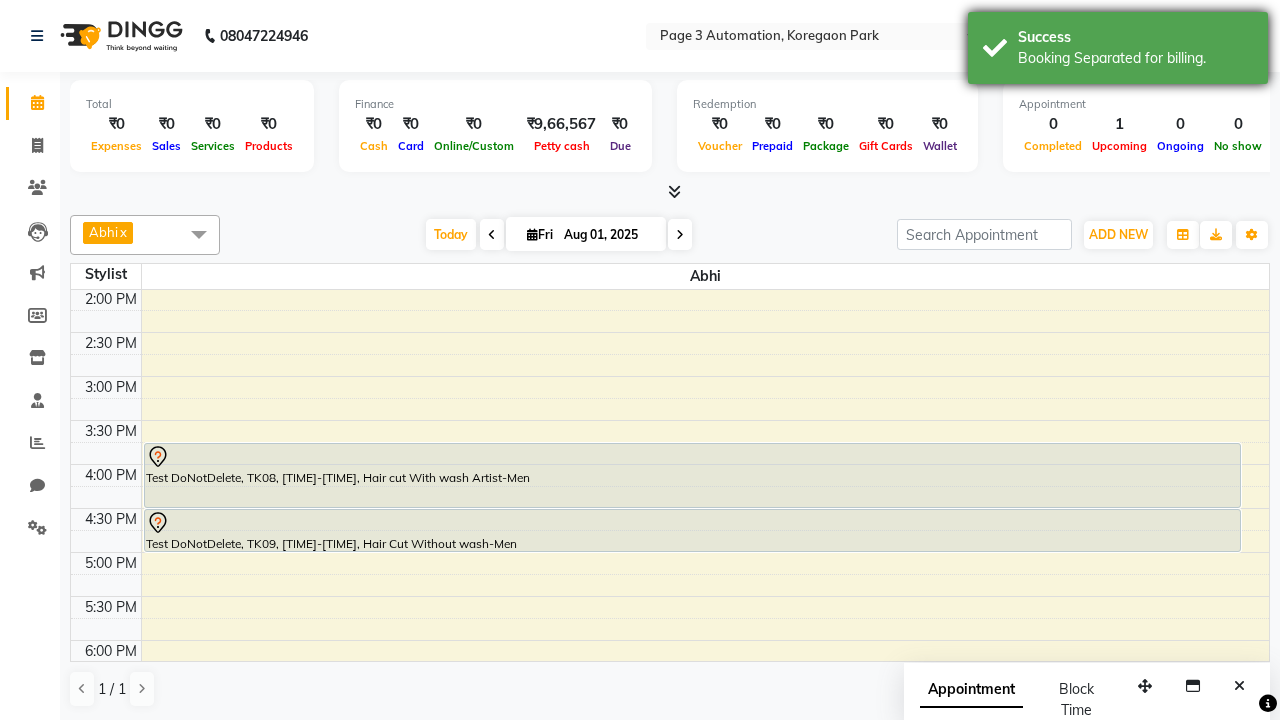 click on "Booking Separated for billing." at bounding box center (1135, 58) 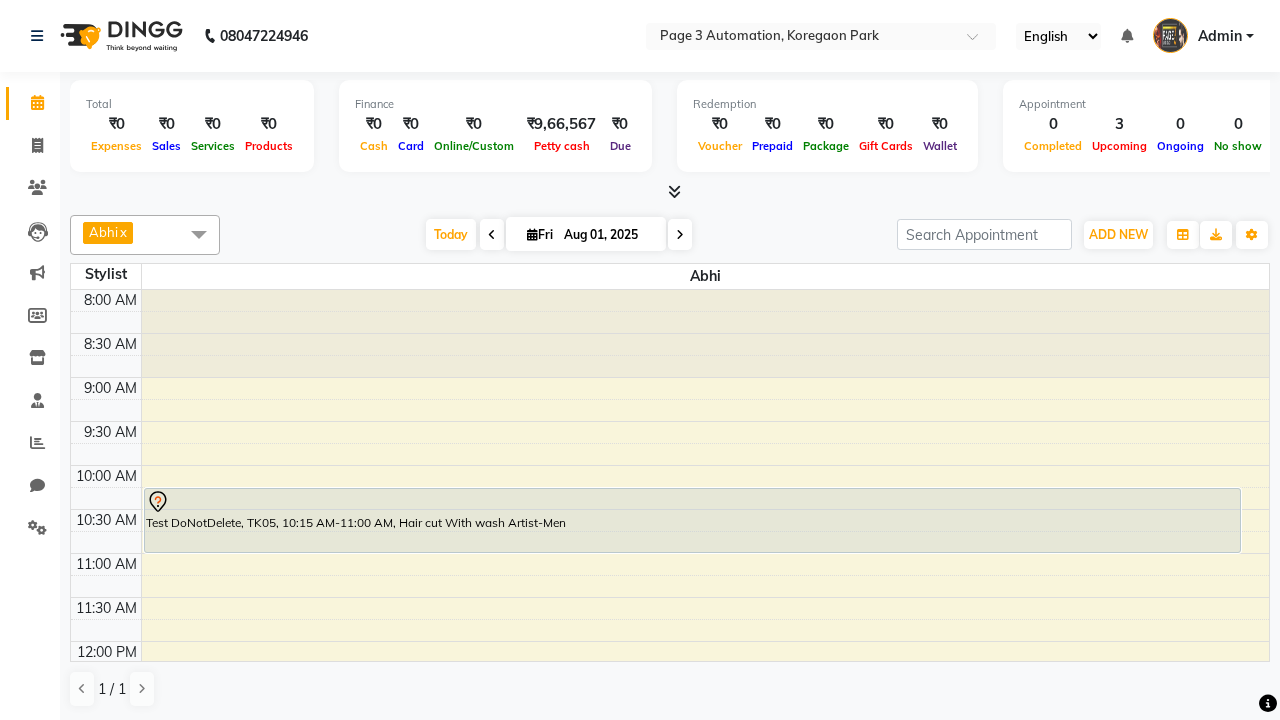 scroll, scrollTop: 0, scrollLeft: 0, axis: both 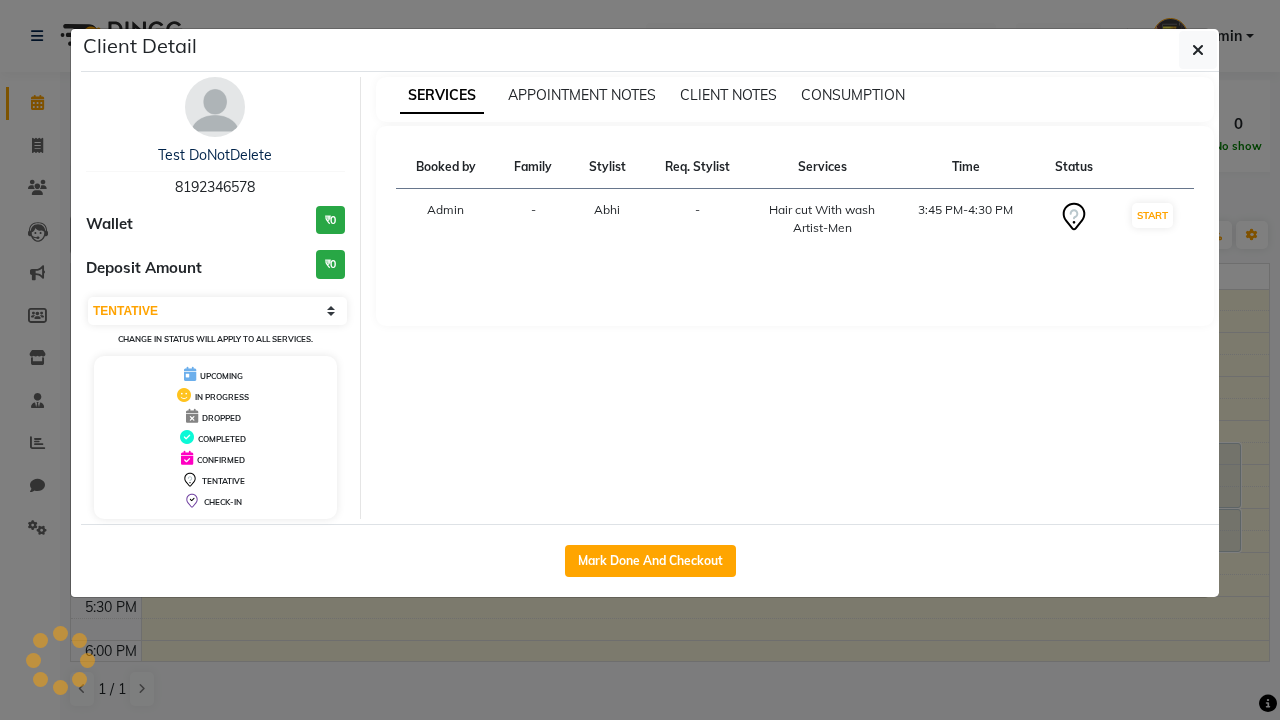 select on "2" 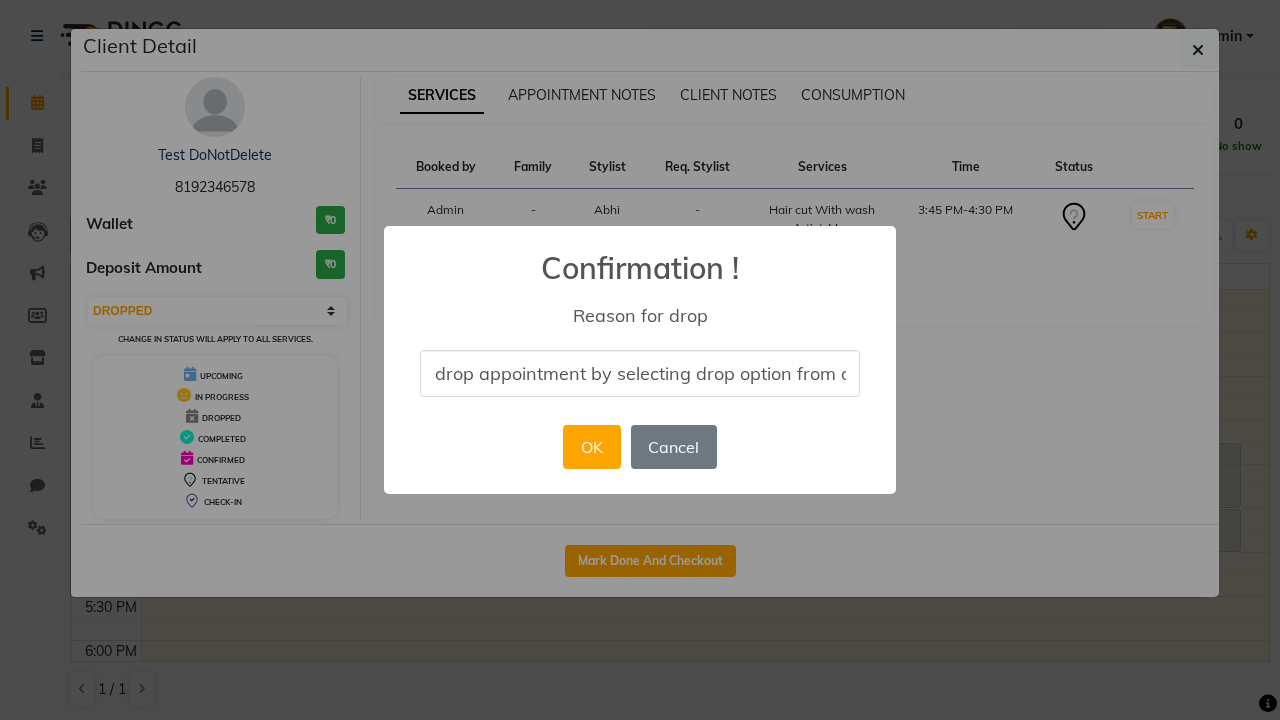 scroll, scrollTop: 0, scrollLeft: 82, axis: horizontal 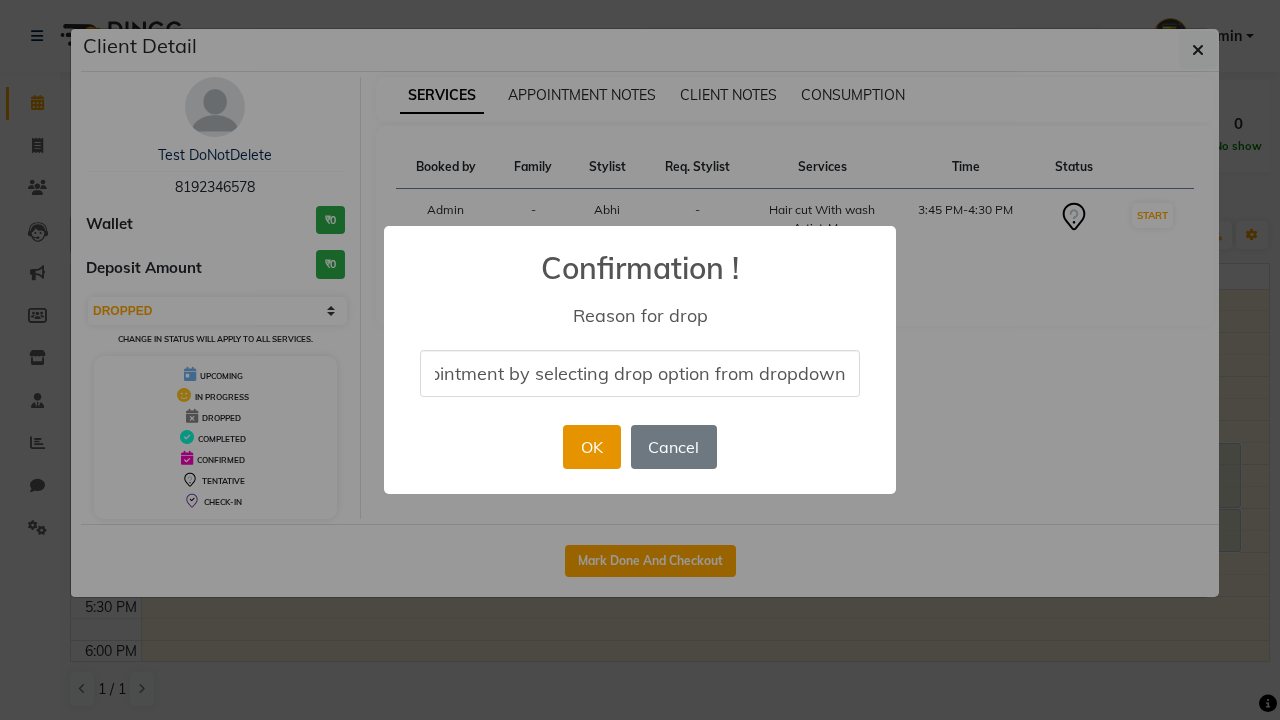 type on "drop appointment by selecting drop option from dropdown" 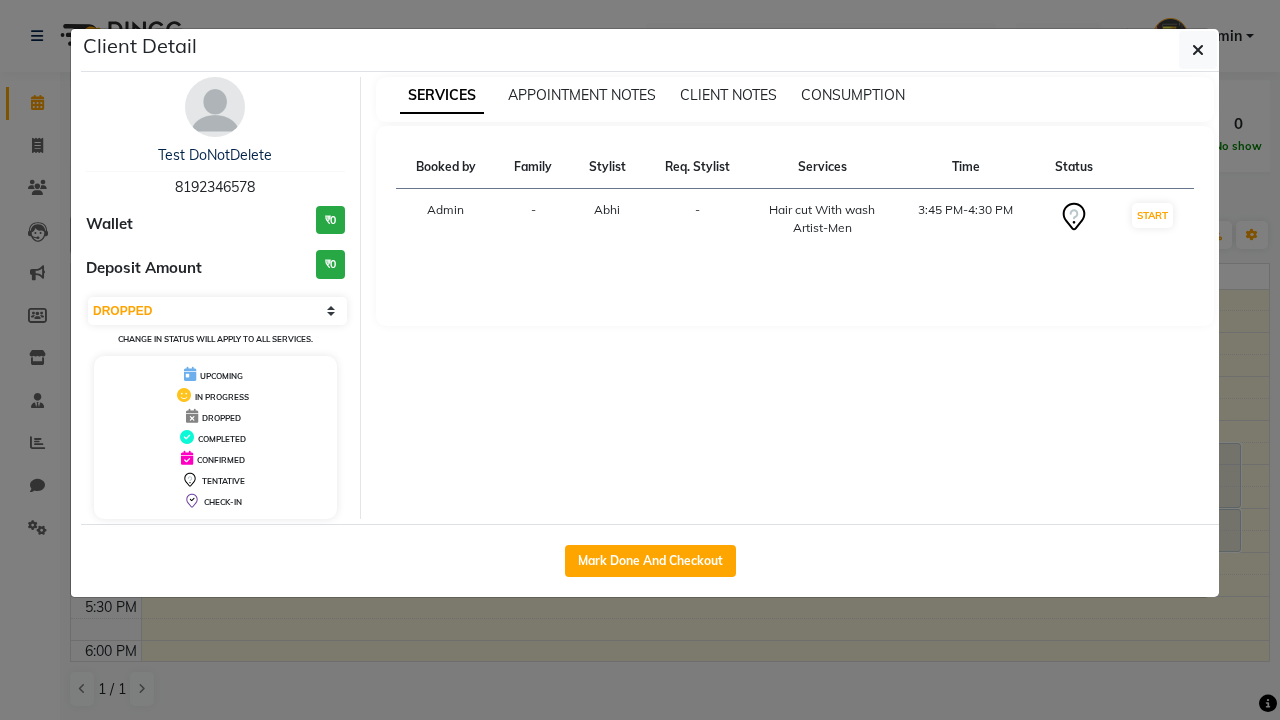 scroll, scrollTop: 0, scrollLeft: 0, axis: both 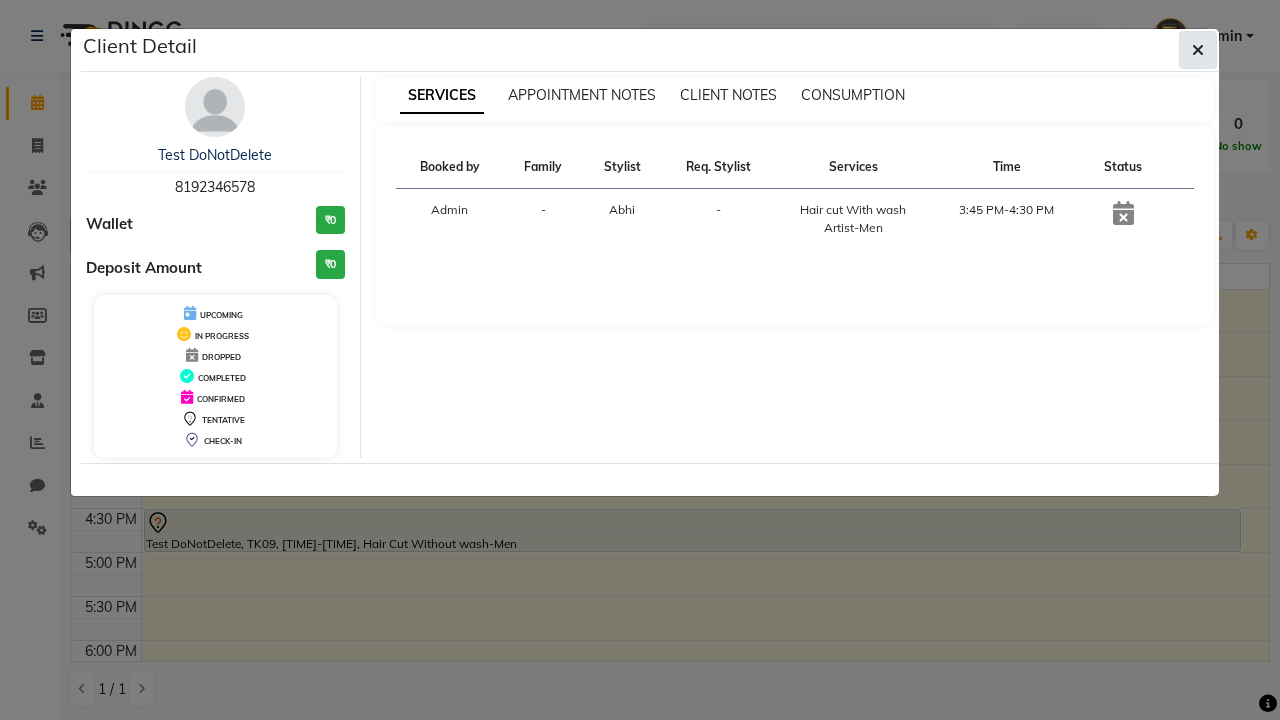 click 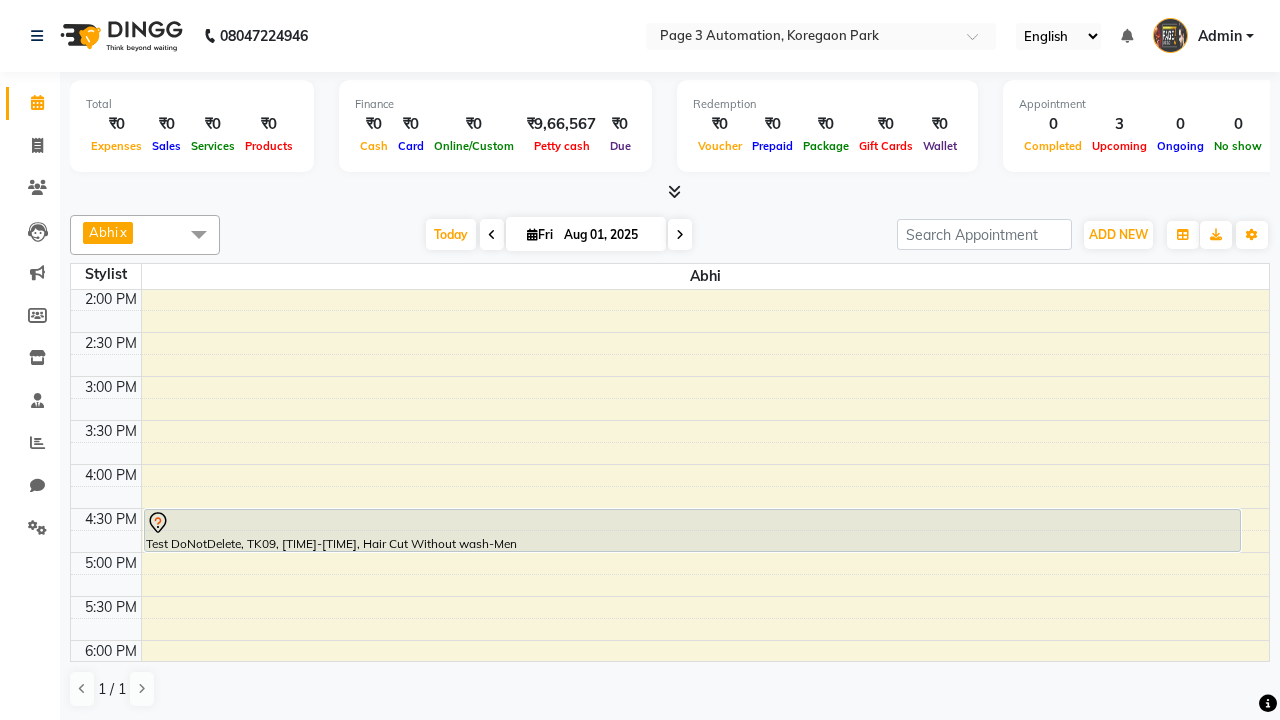 click at bounding box center [692, 523] 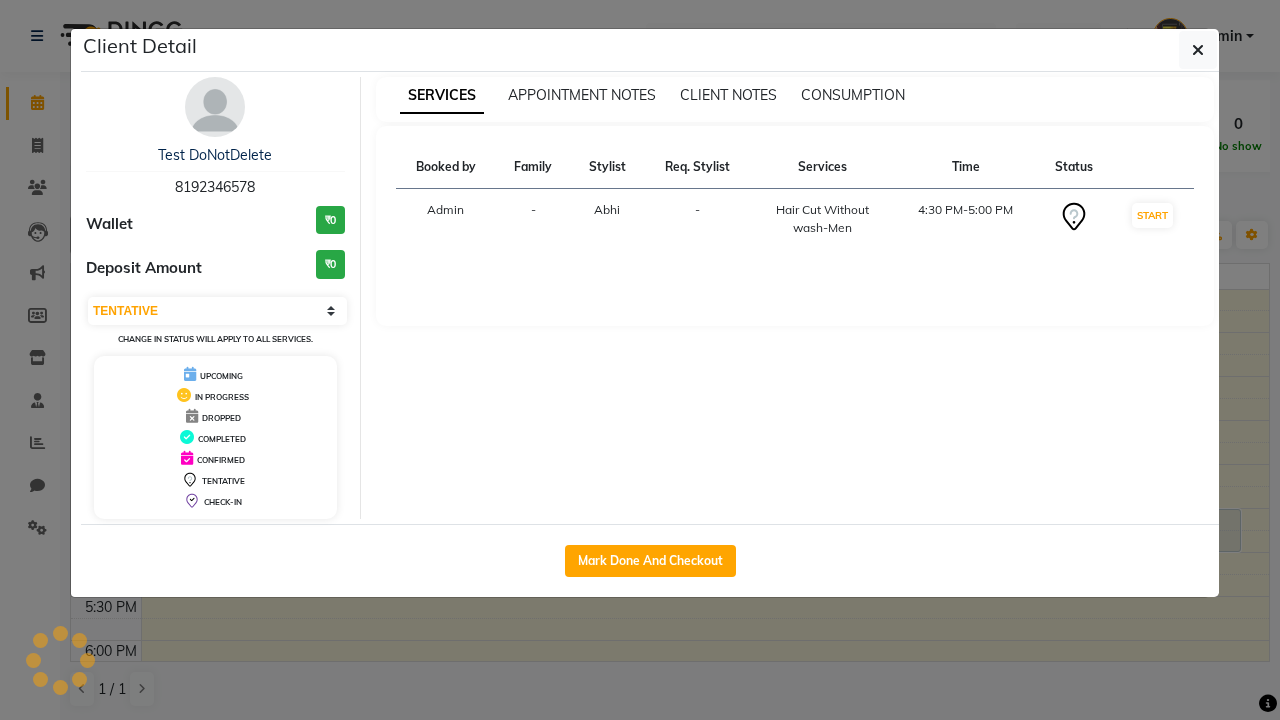 select on "2" 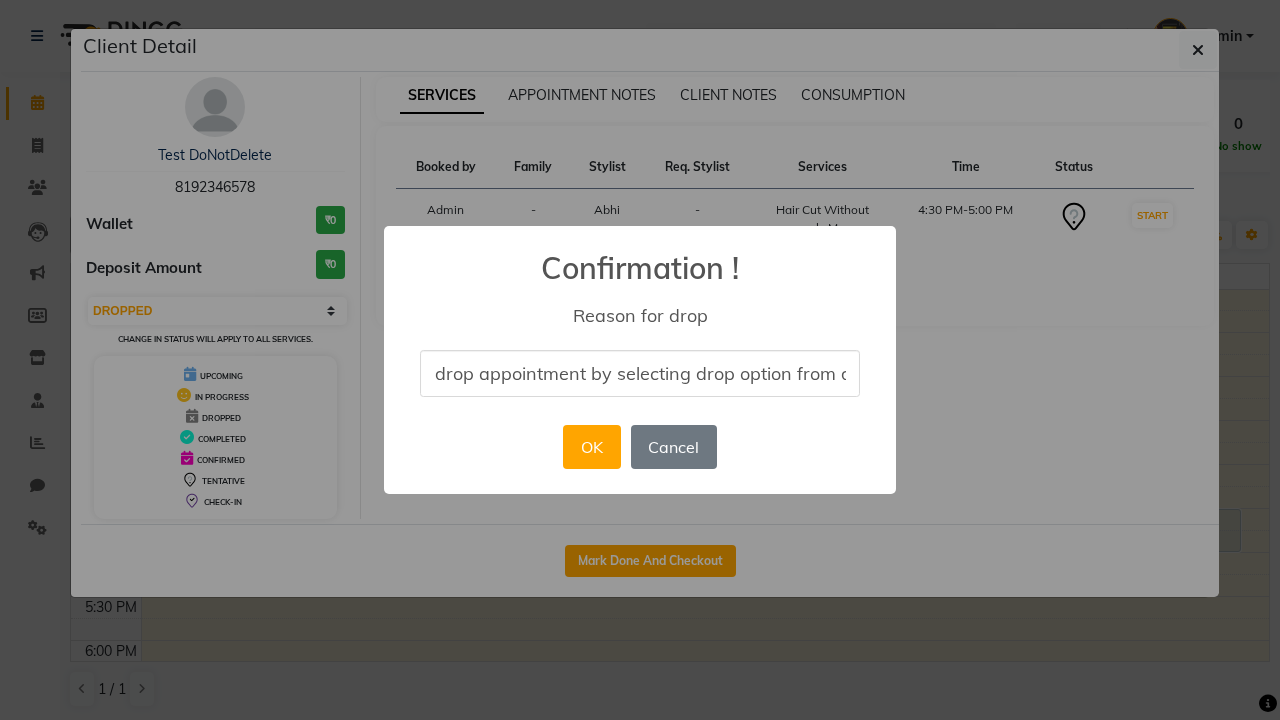 scroll, scrollTop: 419, scrollLeft: 0, axis: vertical 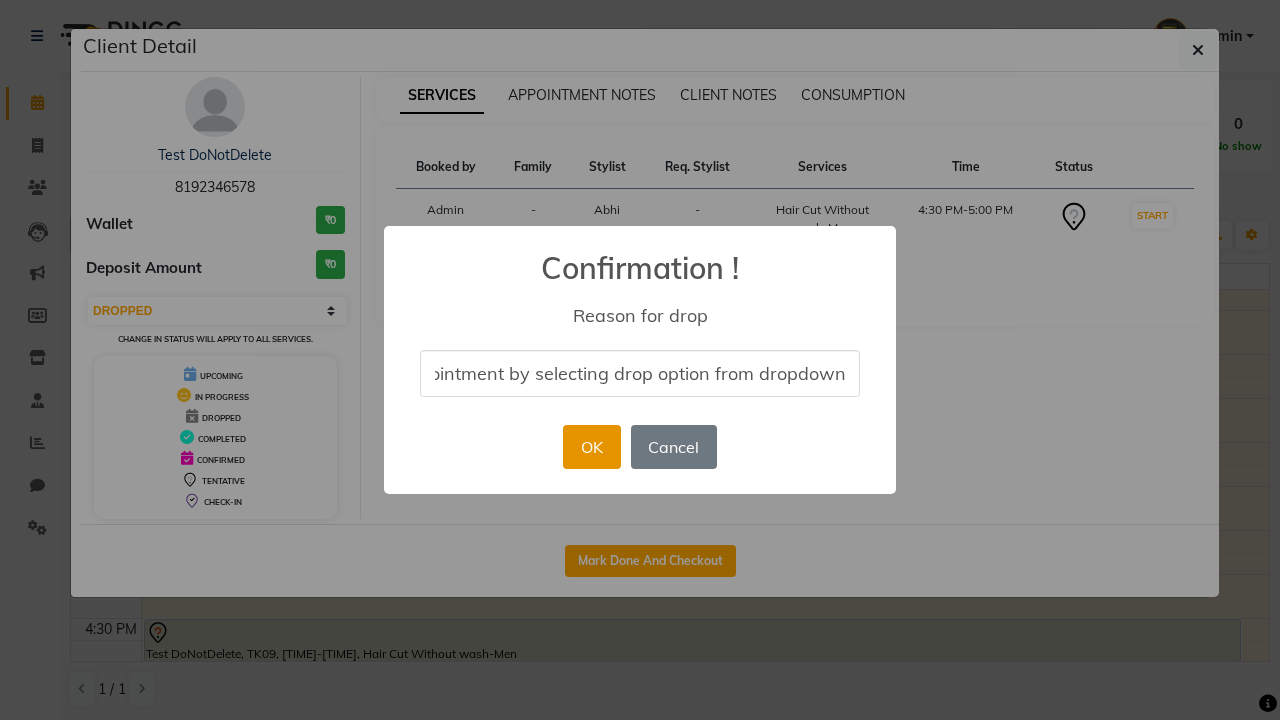 type on "drop appointment by selecting drop option from dropdown" 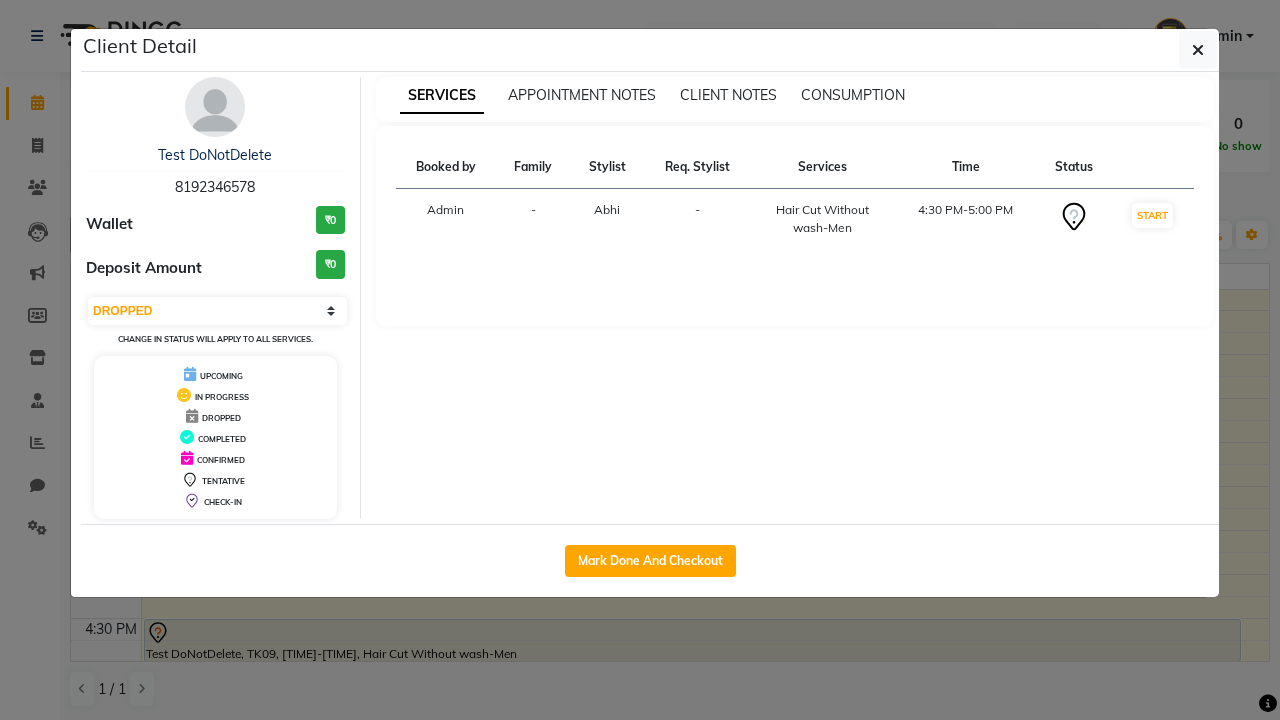 scroll, scrollTop: 0, scrollLeft: 0, axis: both 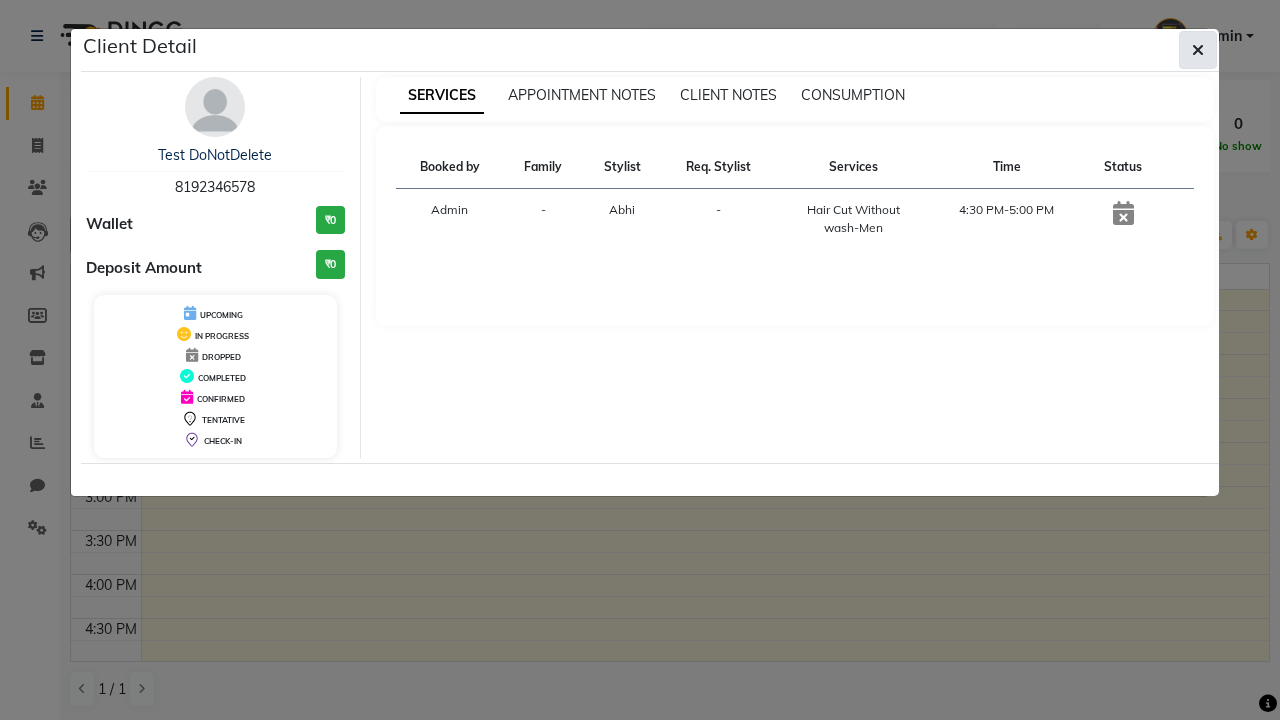 click 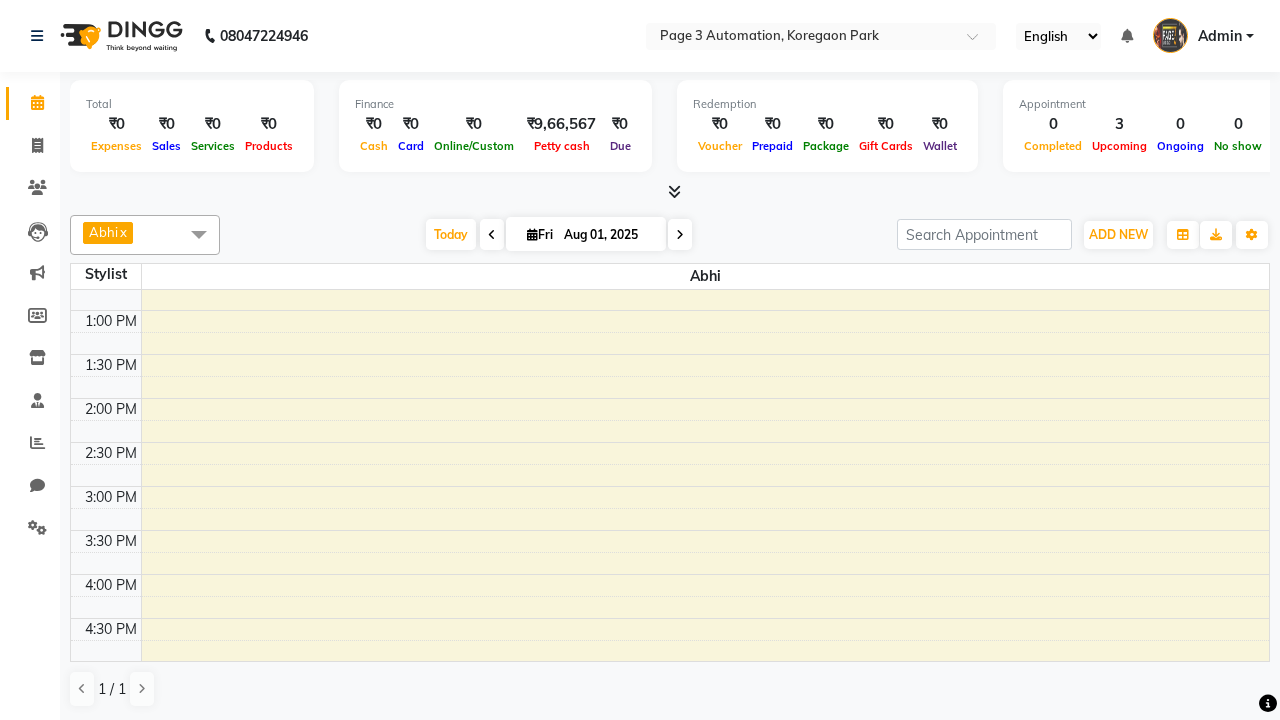 click at bounding box center [199, 234] 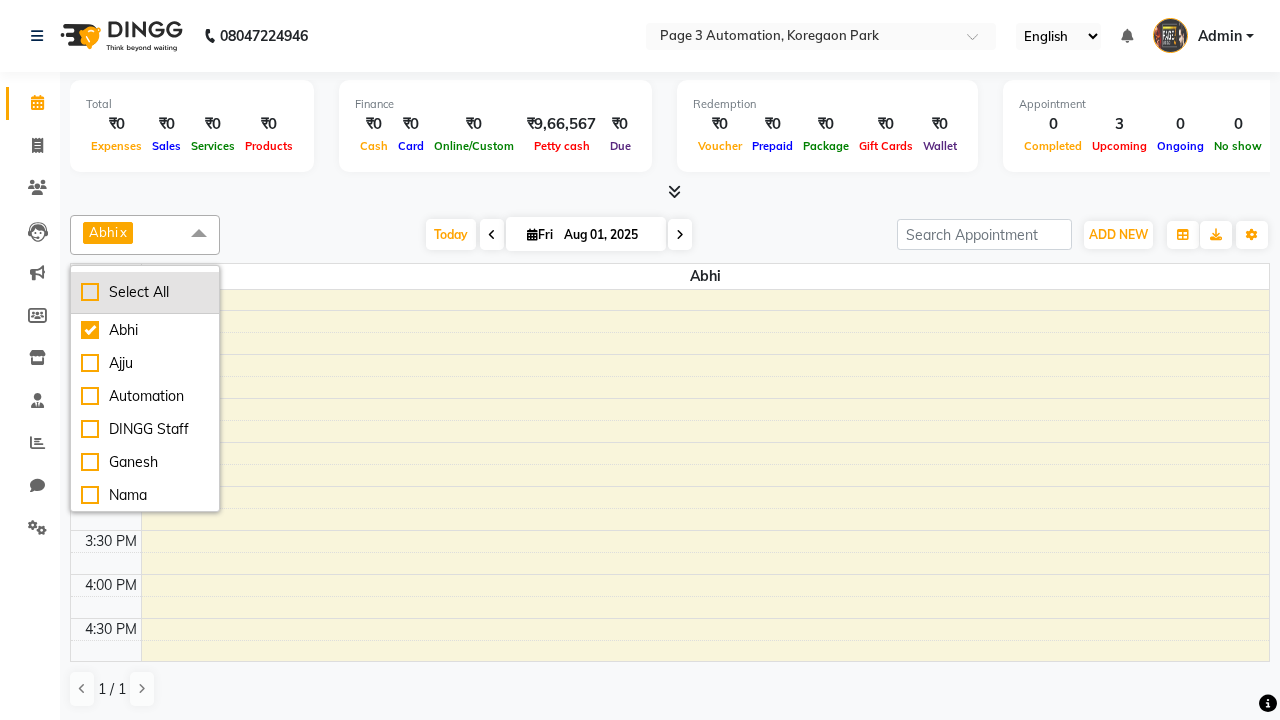 click on "Select All" at bounding box center (145, 292) 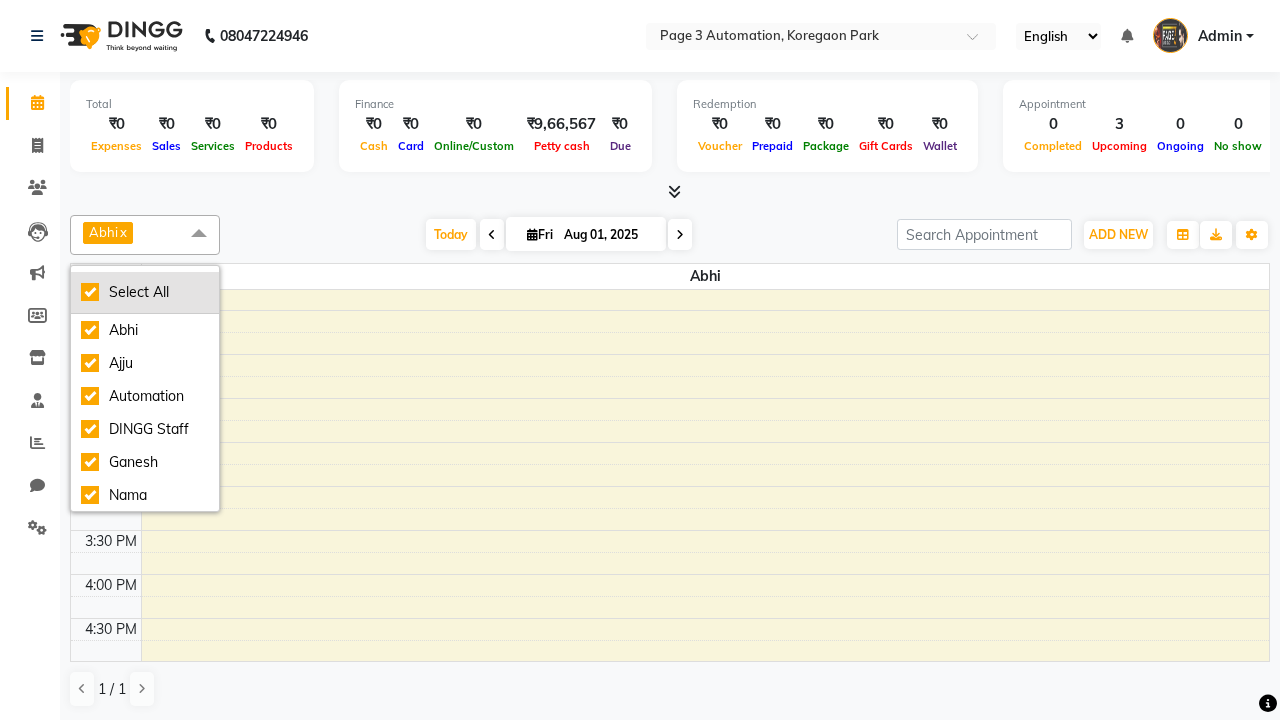 checkbox on "true" 